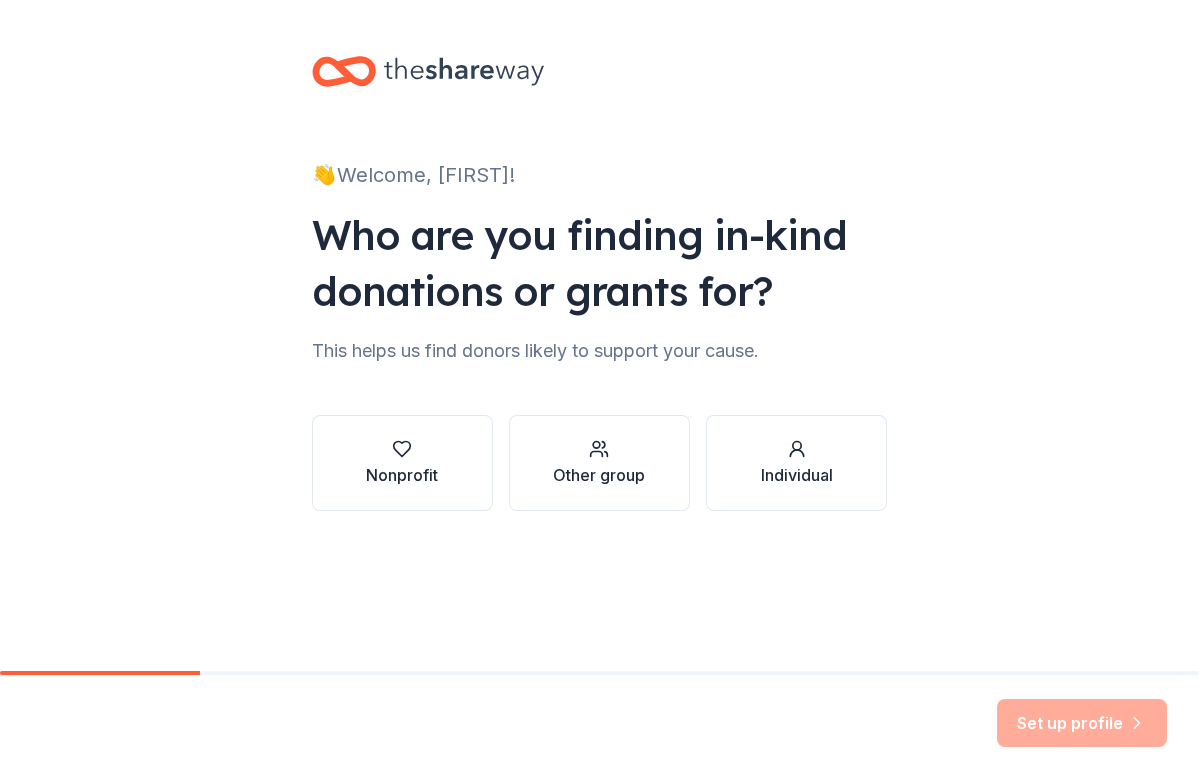 scroll, scrollTop: 0, scrollLeft: 0, axis: both 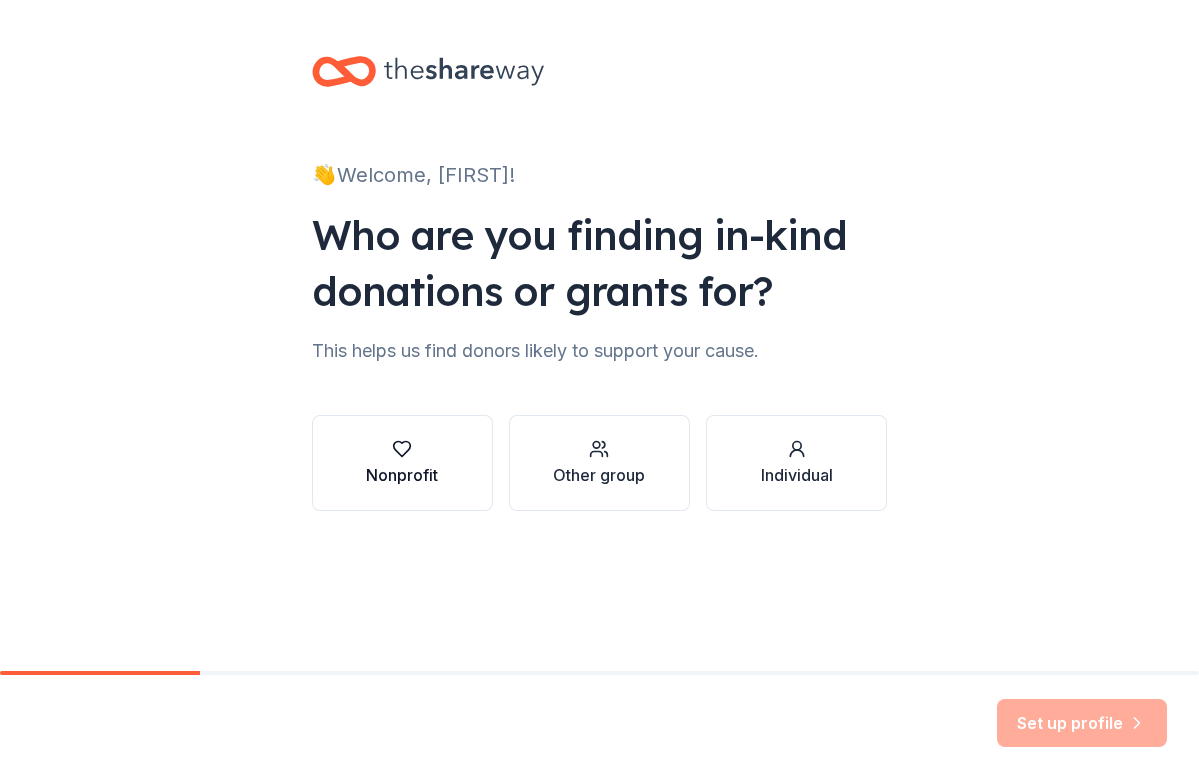 click at bounding box center (402, 449) 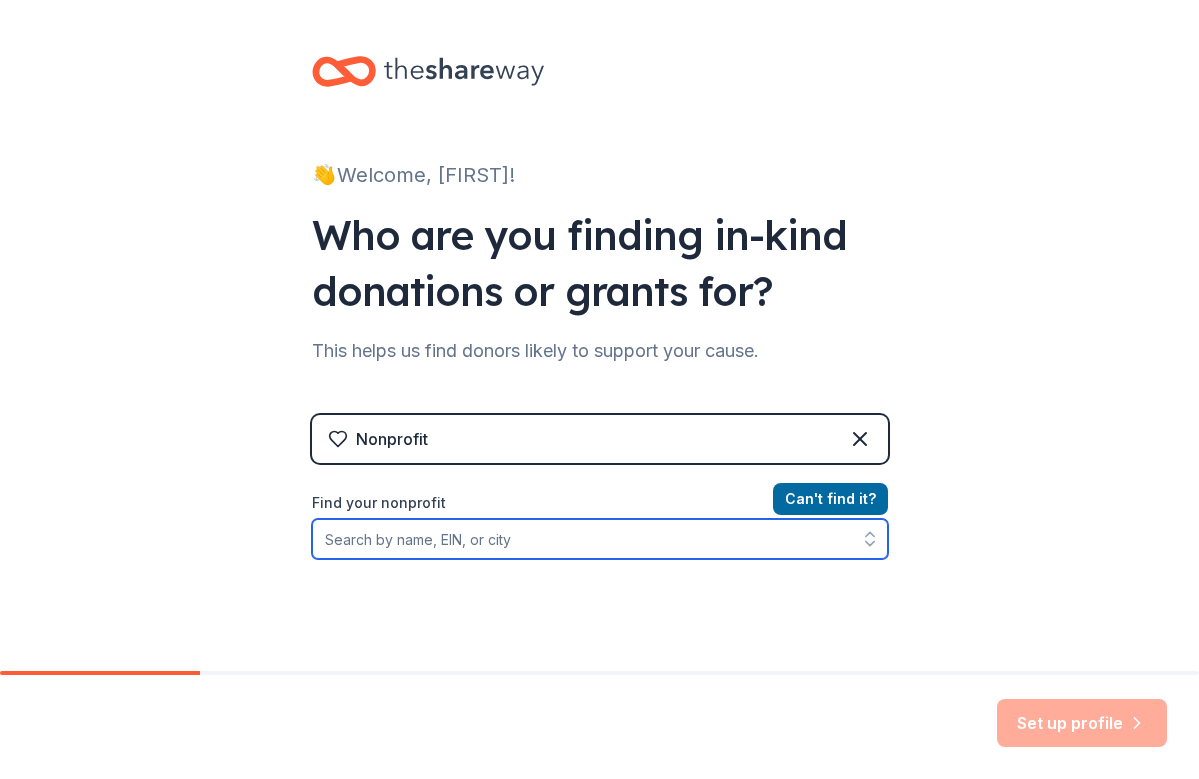 click on "Find your nonprofit" at bounding box center (600, 539) 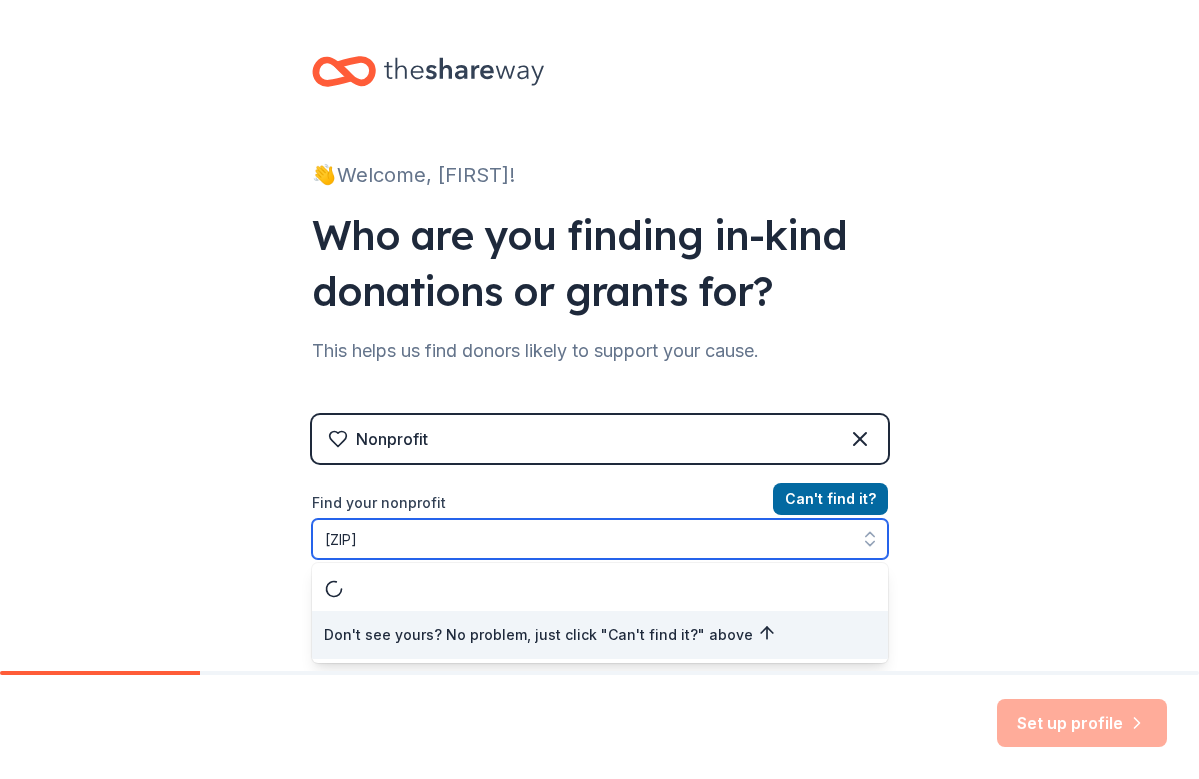 type on "[ZIP]" 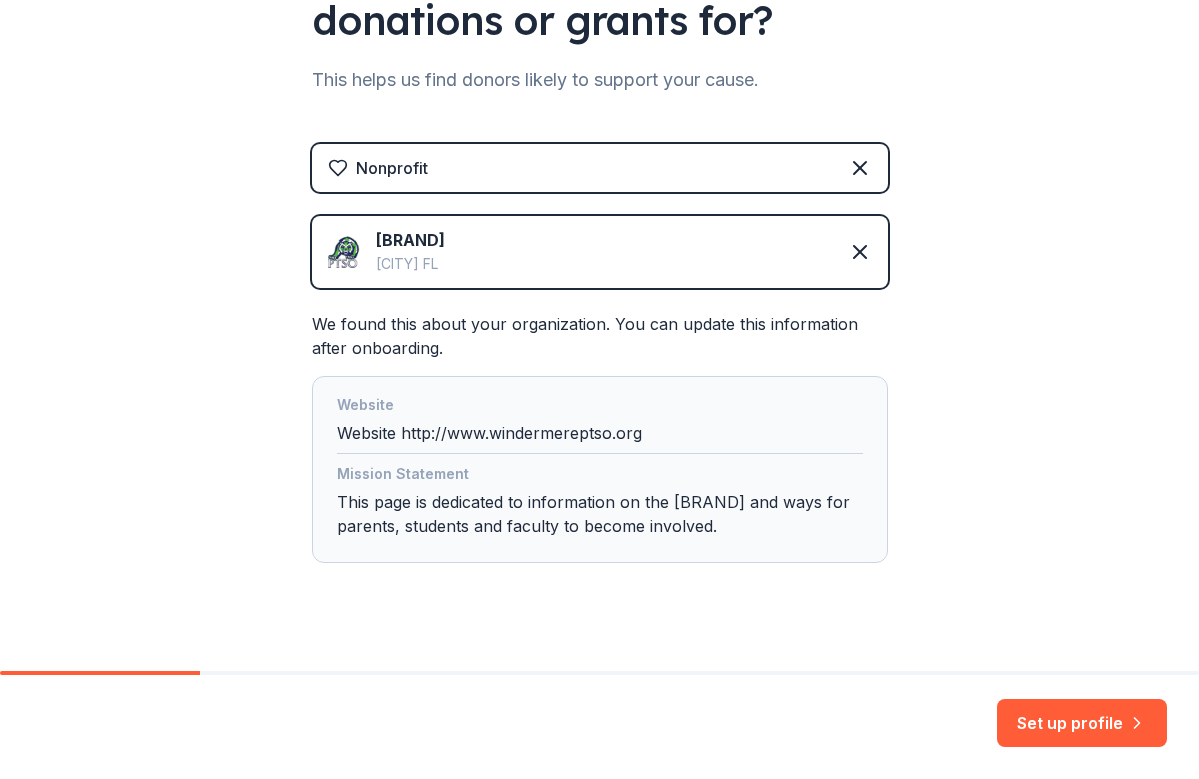 scroll, scrollTop: 310, scrollLeft: 0, axis: vertical 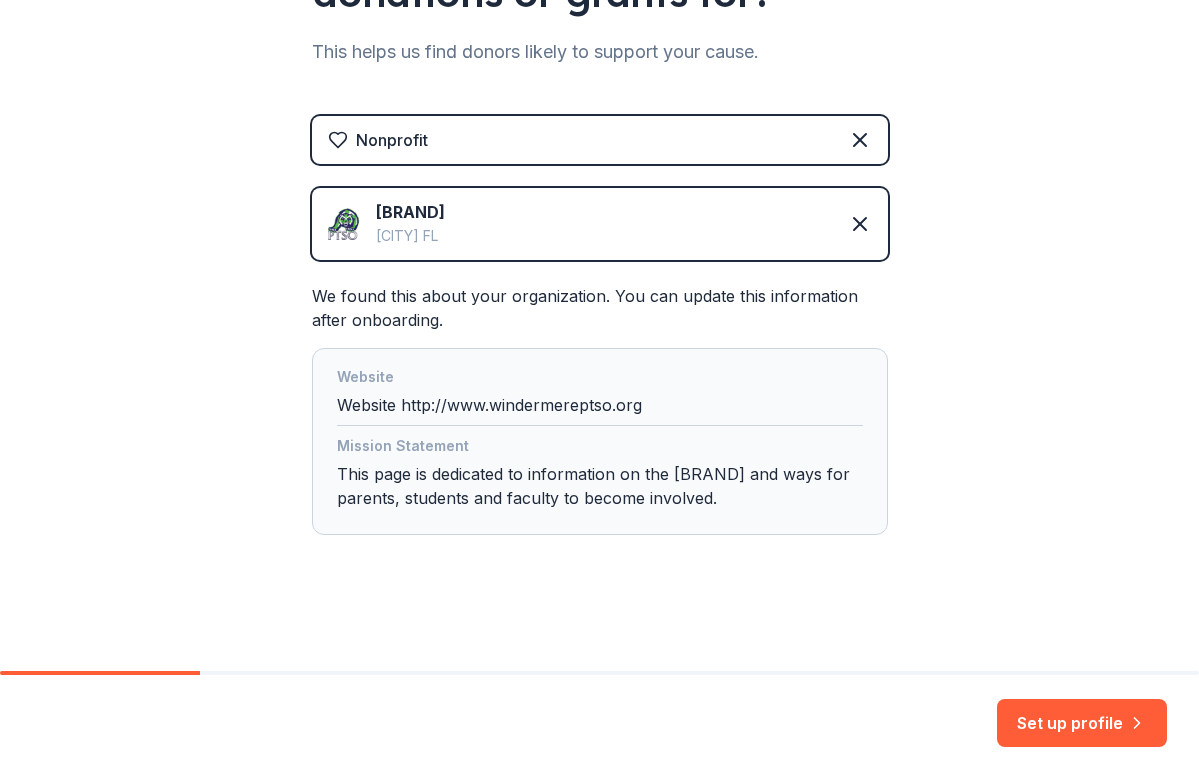 click at bounding box center (344, 224) 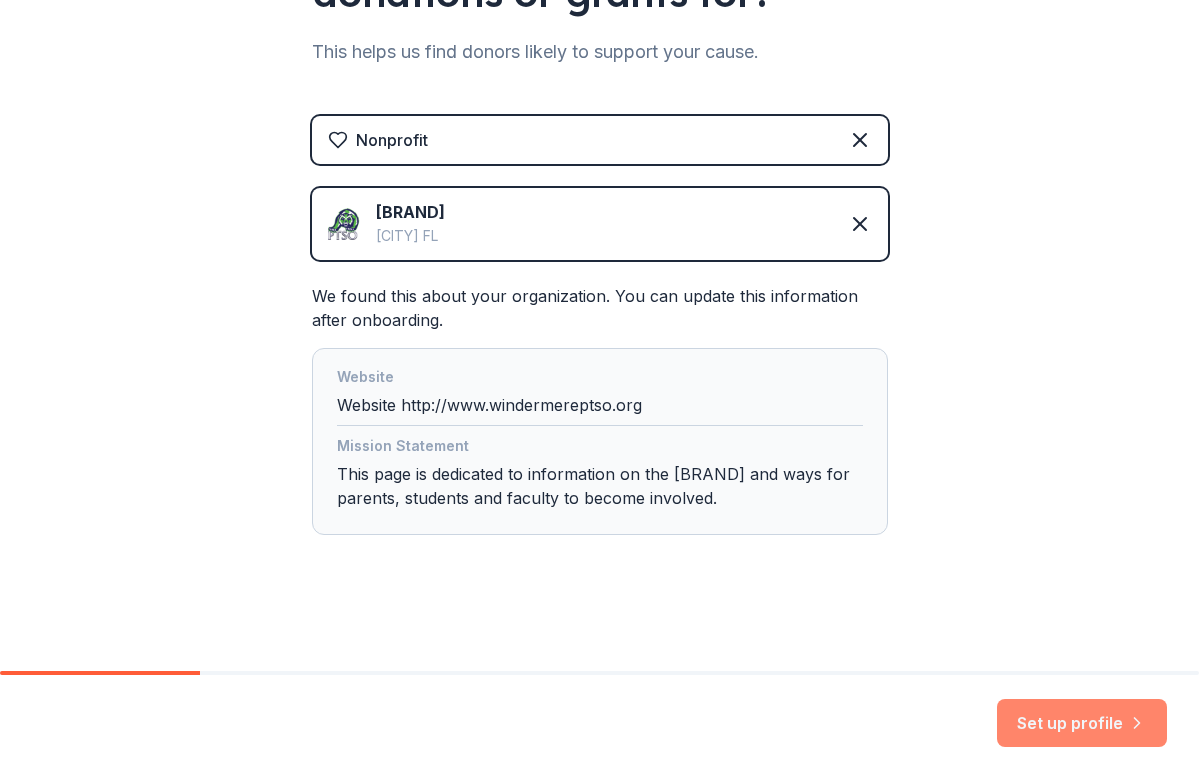 click on "Set up profile" at bounding box center (1082, 723) 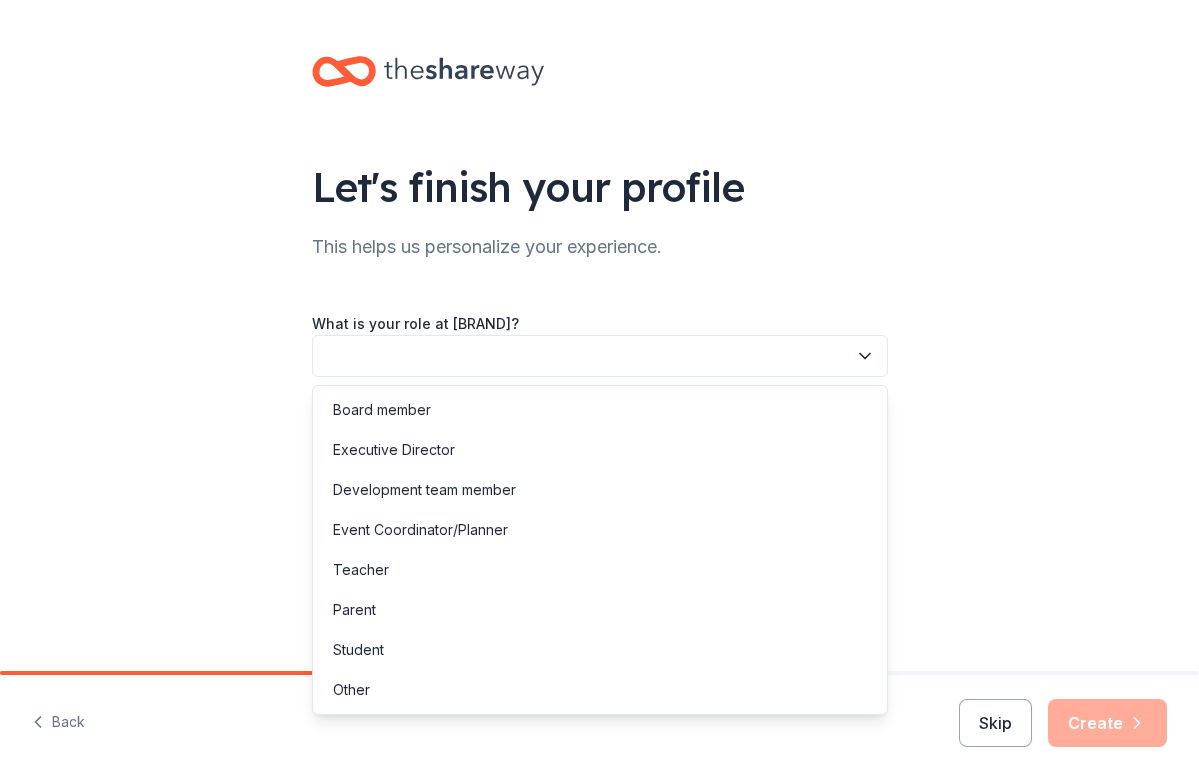 click 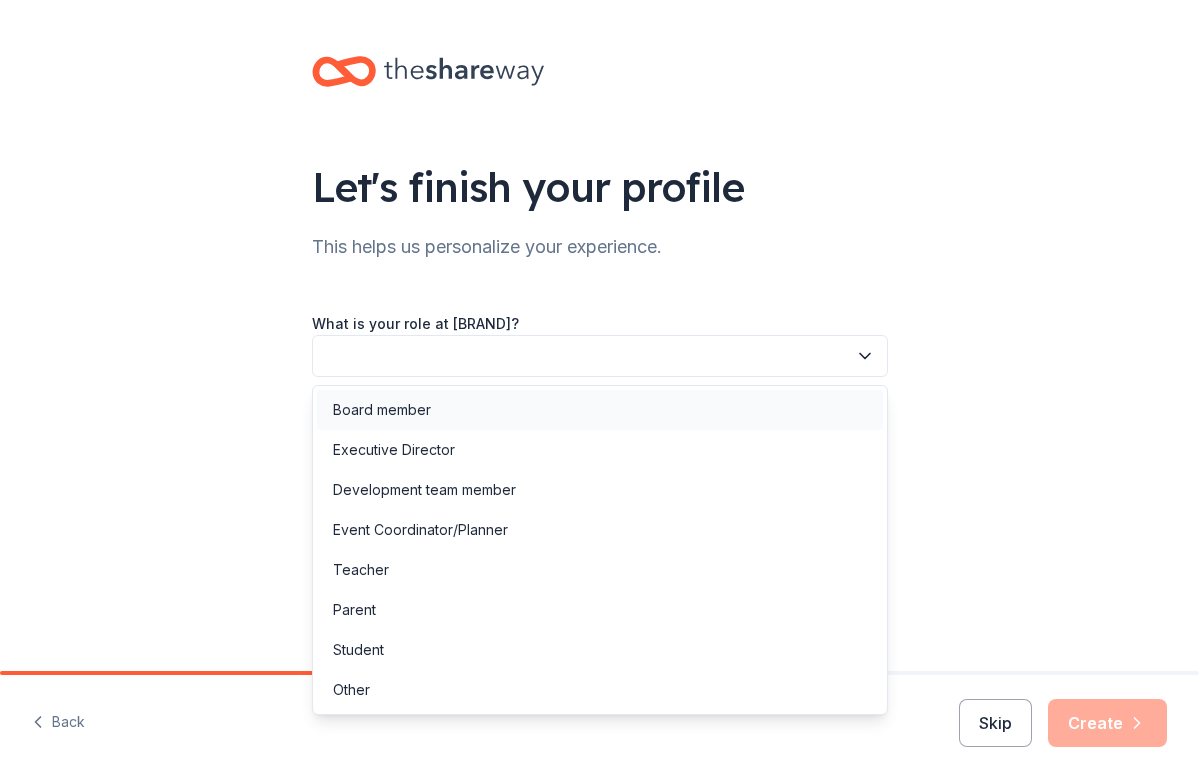 click on "Board member" at bounding box center [382, 410] 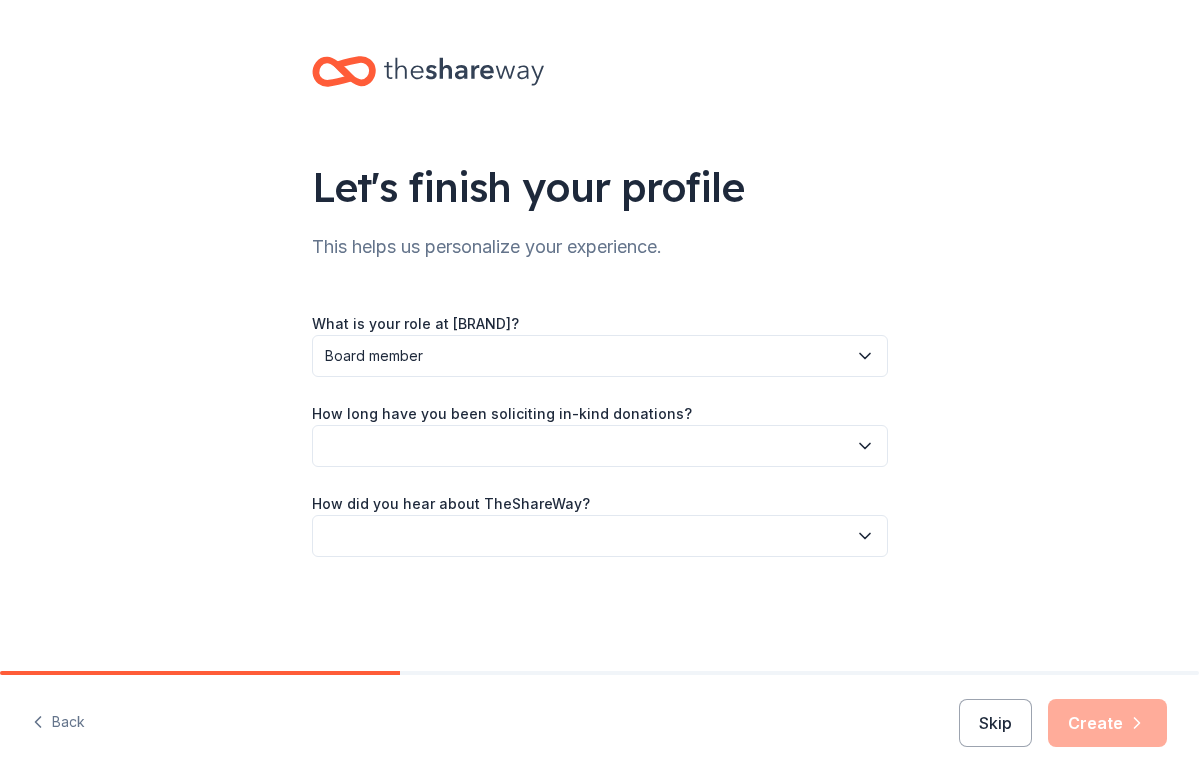 click at bounding box center [600, 446] 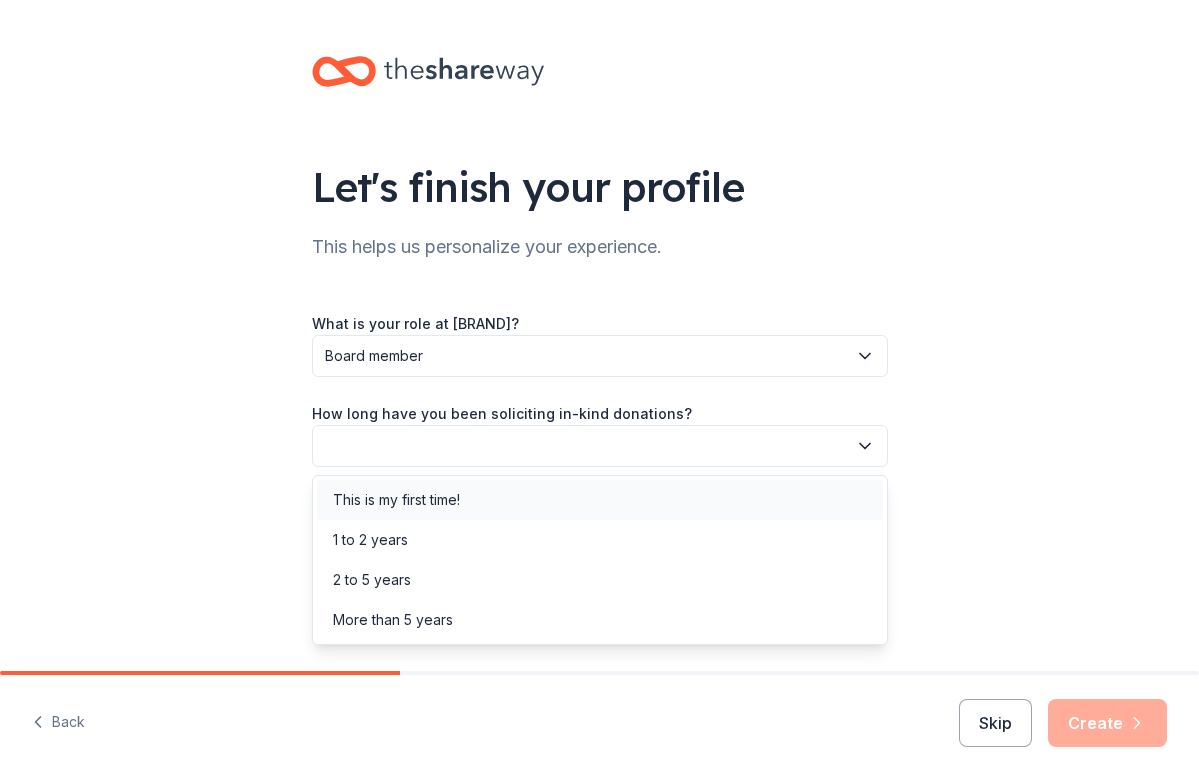 click on "This is my first time!" at bounding box center (396, 500) 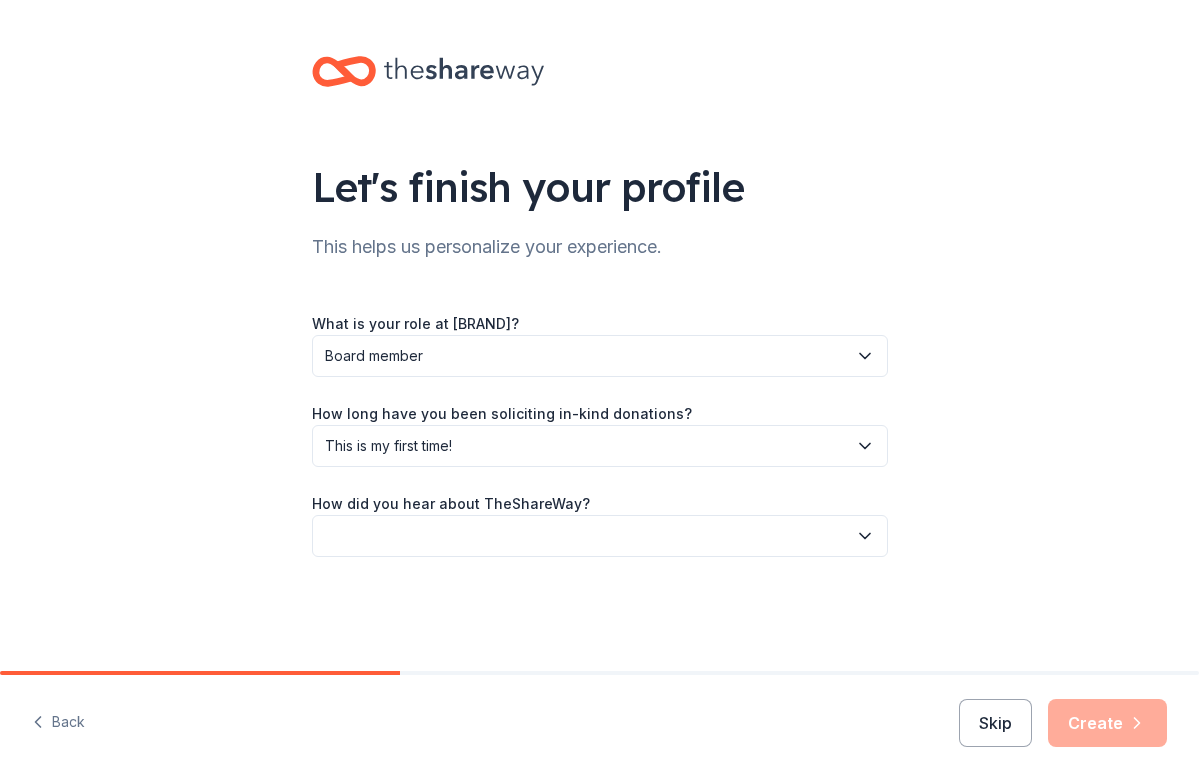 click at bounding box center (600, 536) 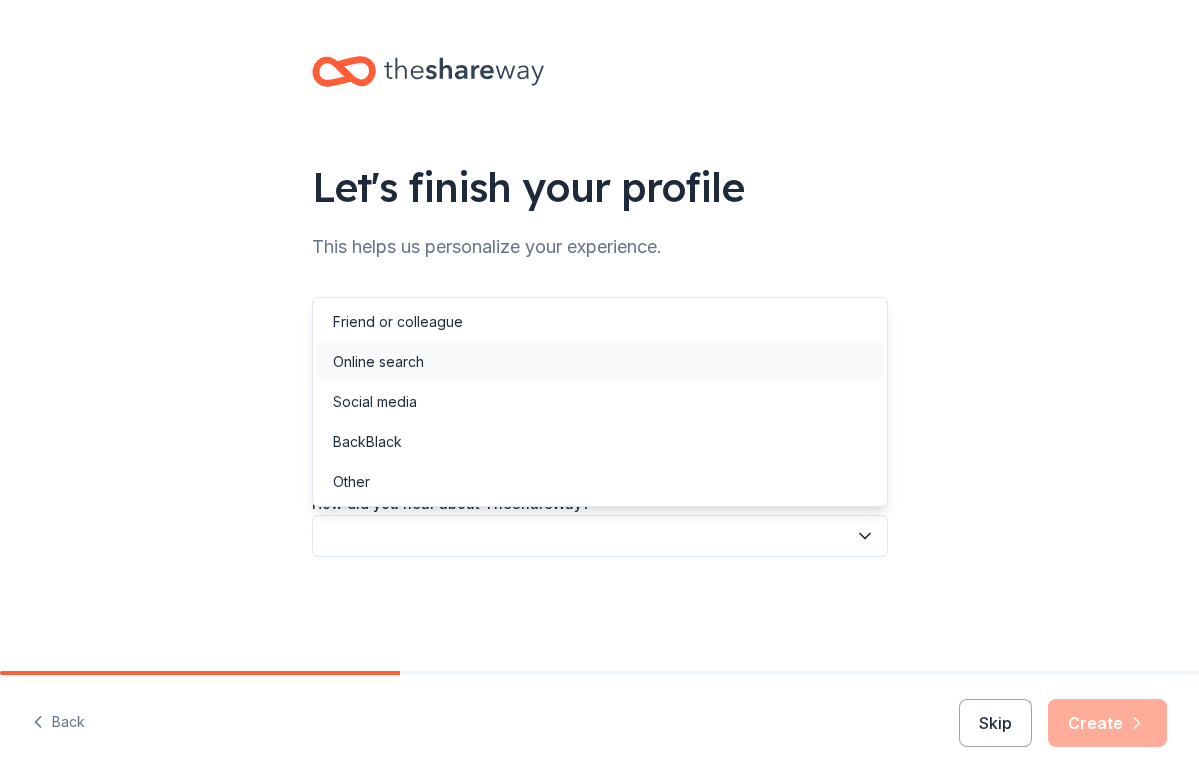 click on "Online search" at bounding box center (378, 362) 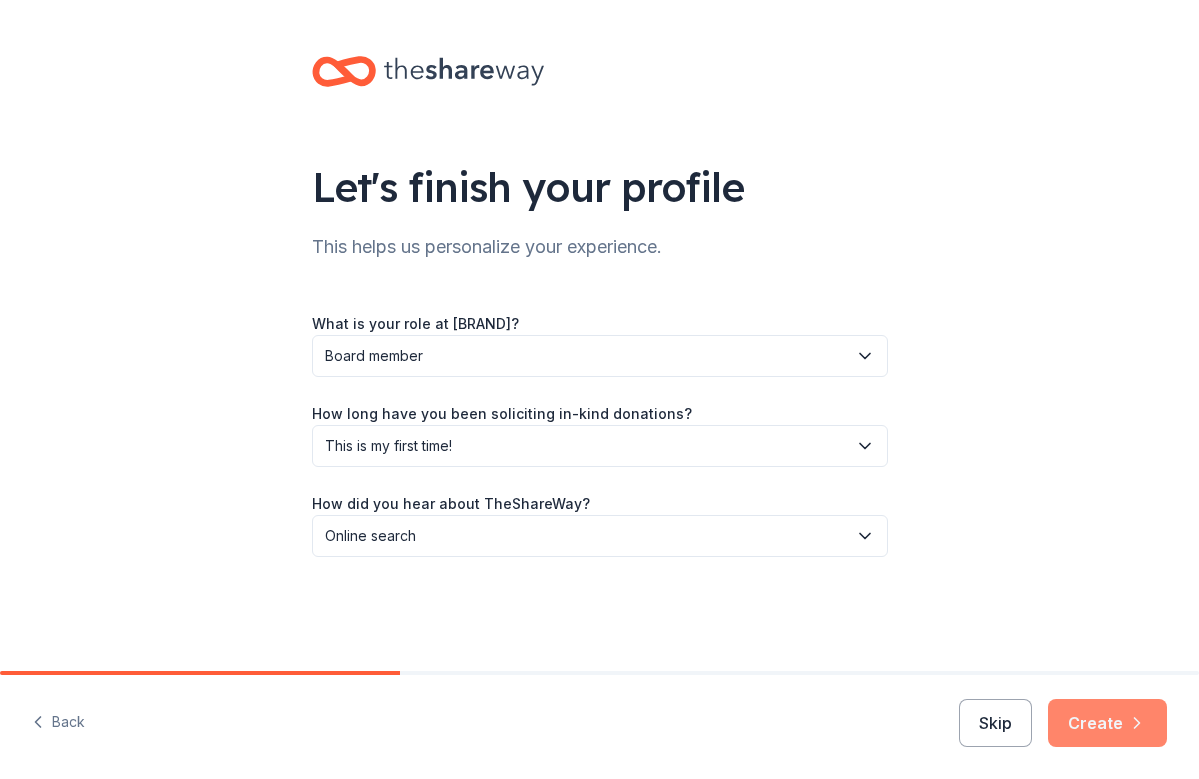 click on "Create" at bounding box center (1107, 723) 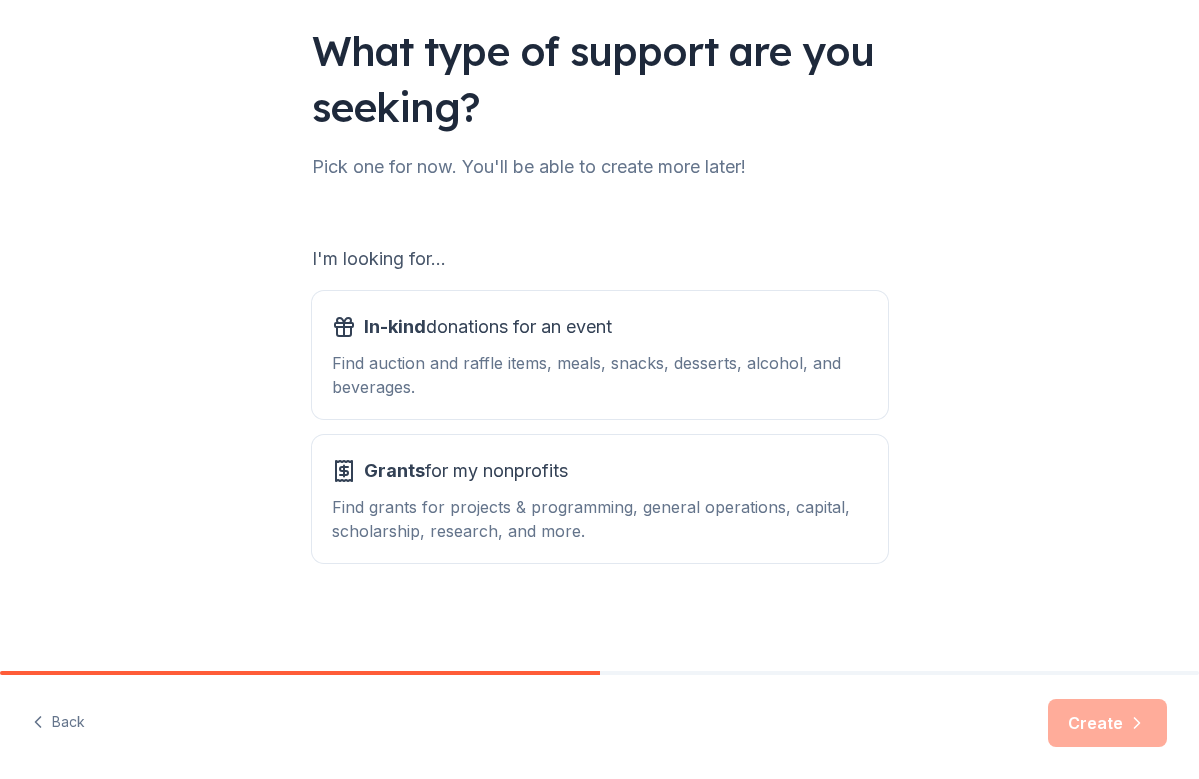 scroll, scrollTop: 136, scrollLeft: 0, axis: vertical 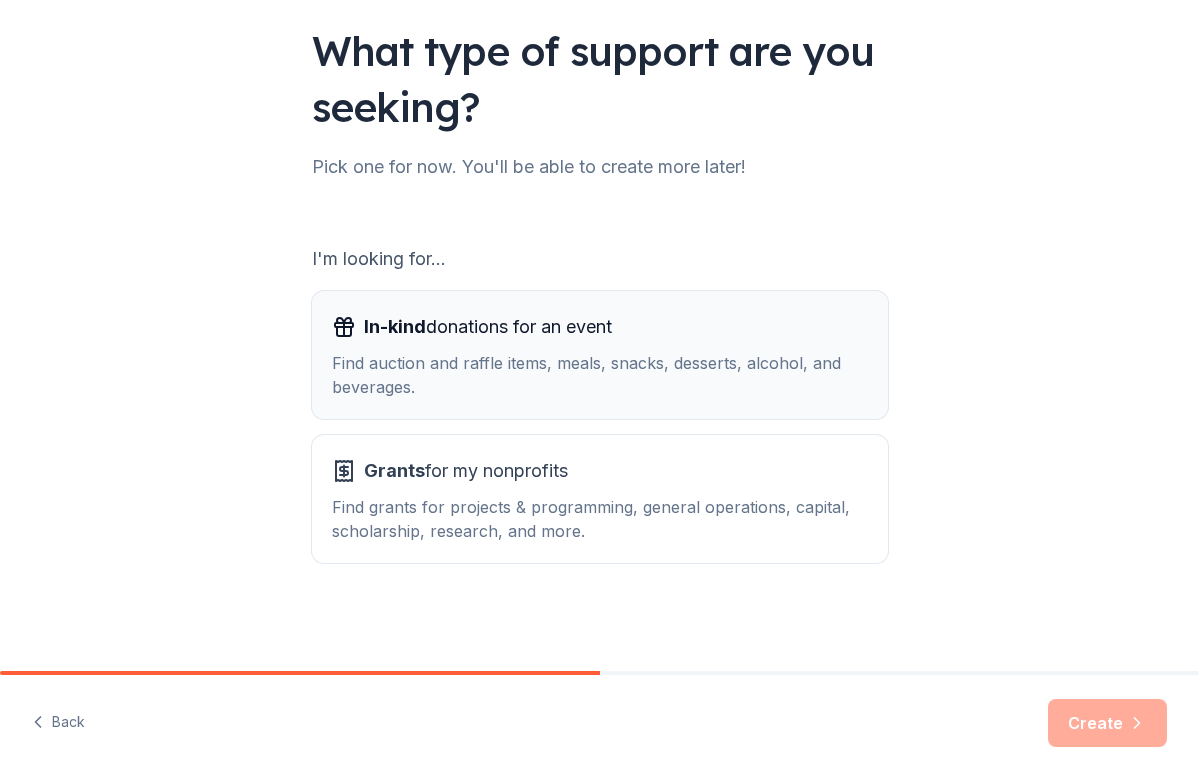click on "Find auction and raffle items, meals, snacks, desserts, alcohol, and beverages." at bounding box center (600, 375) 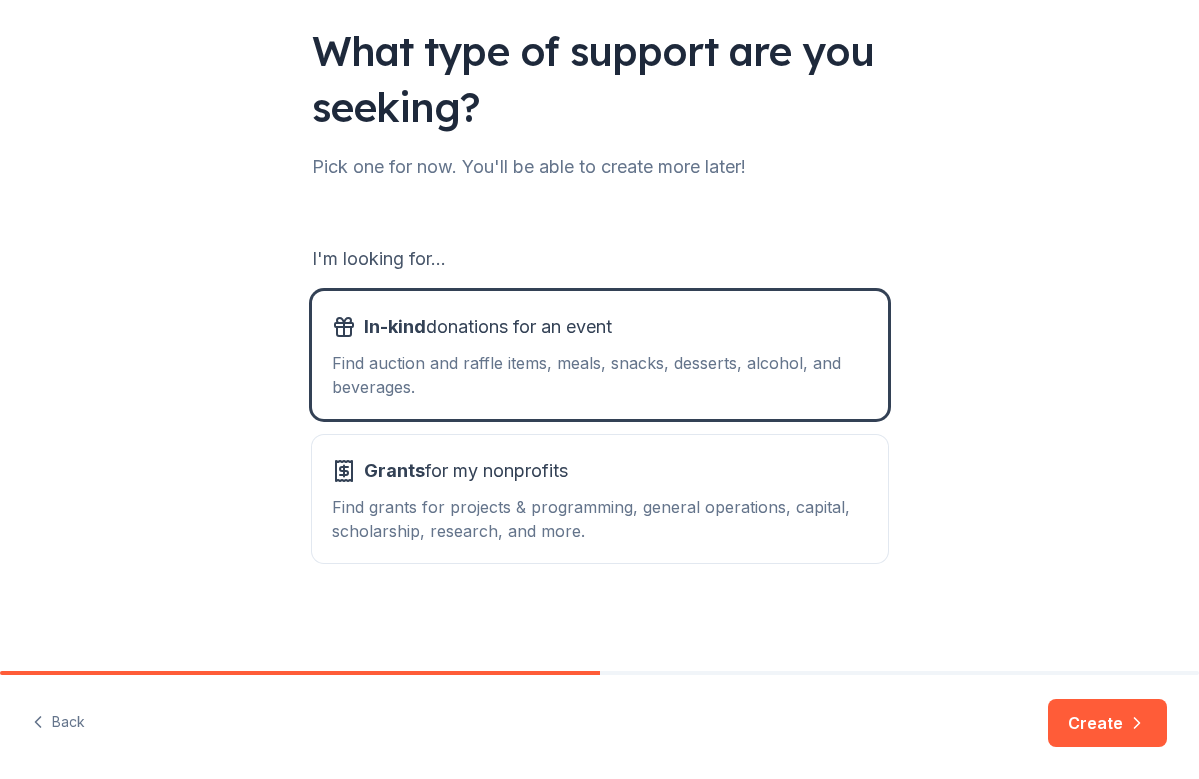 click on "Create" at bounding box center [1107, 723] 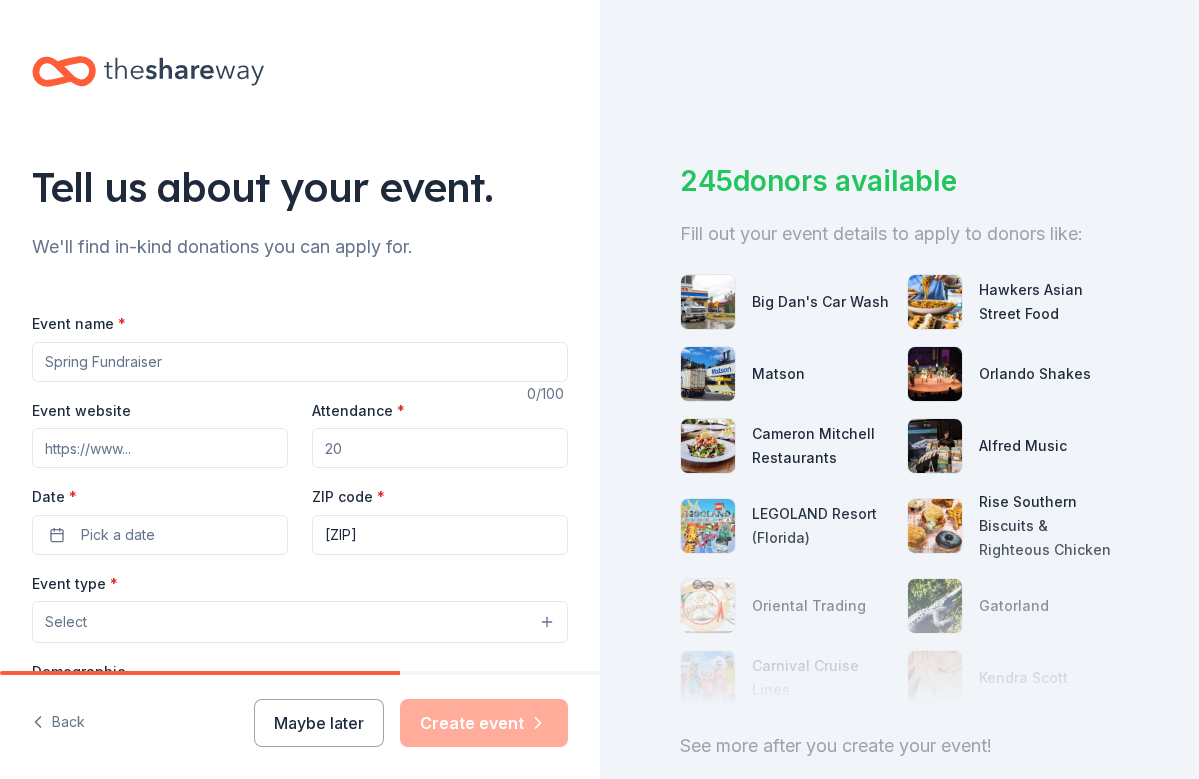 click on "Event name *" at bounding box center (300, 362) 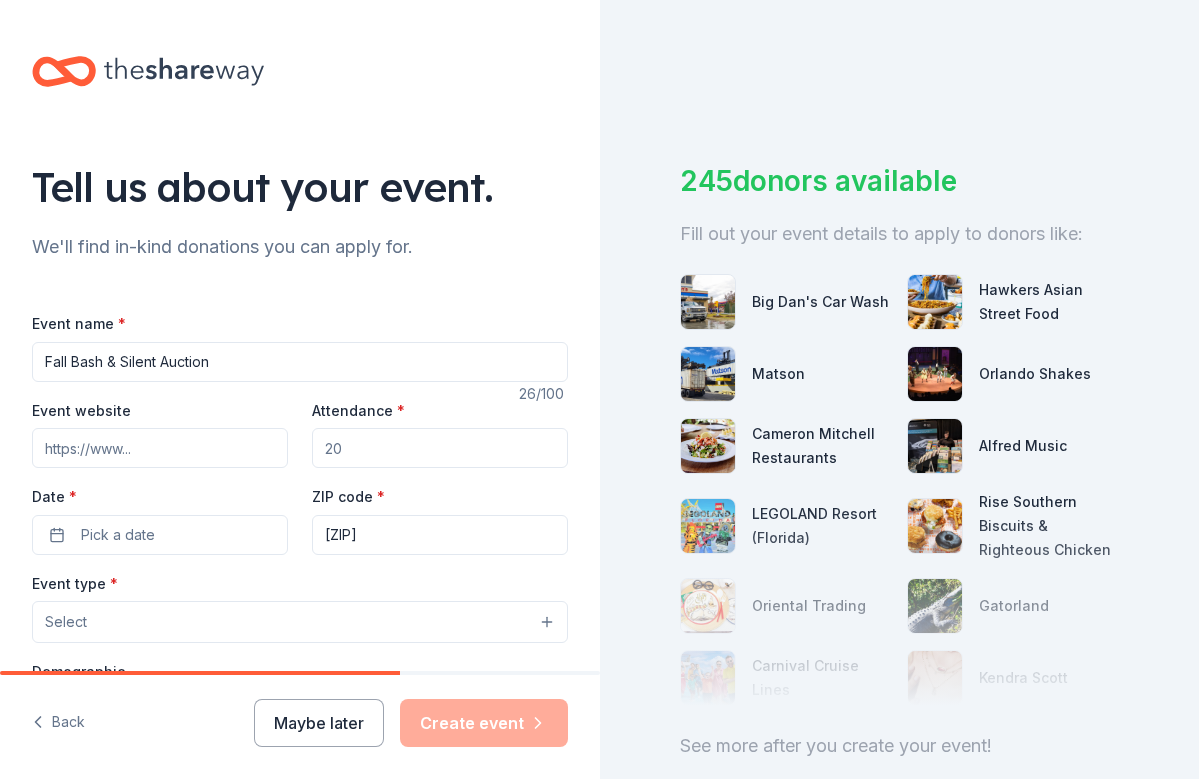 type on "Fall Bash & Silent Auction" 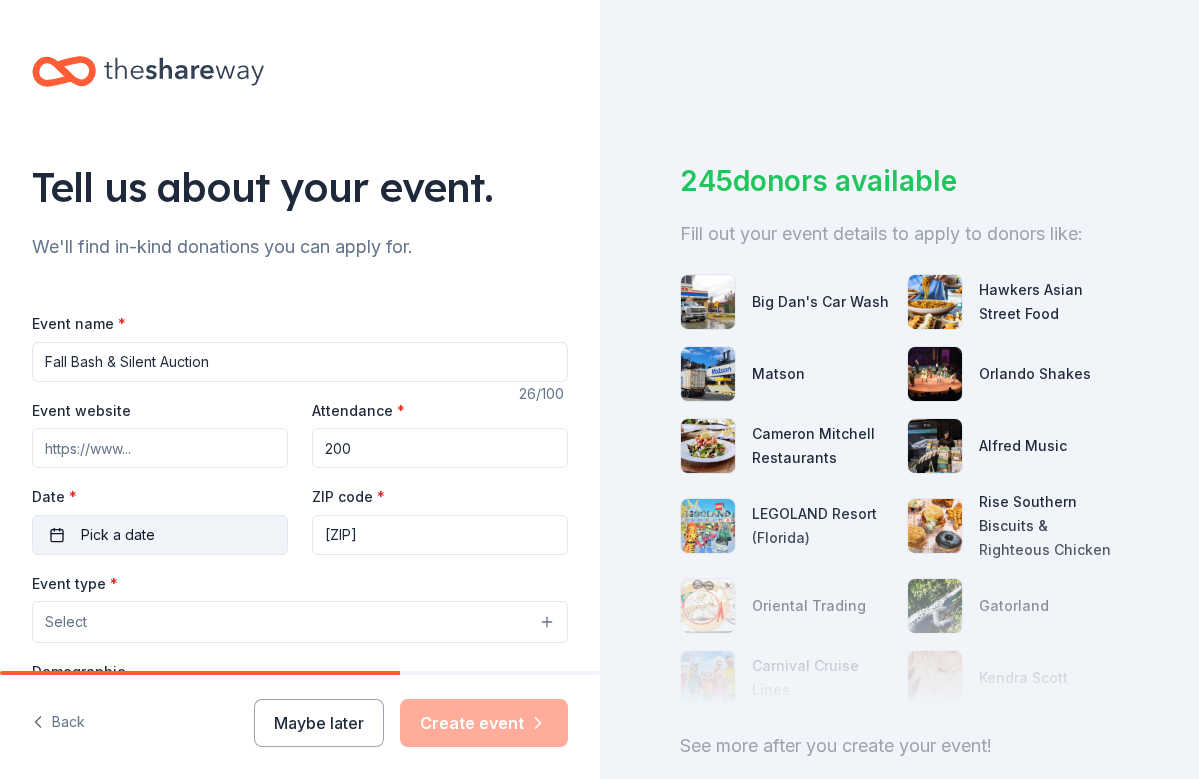 type on "200" 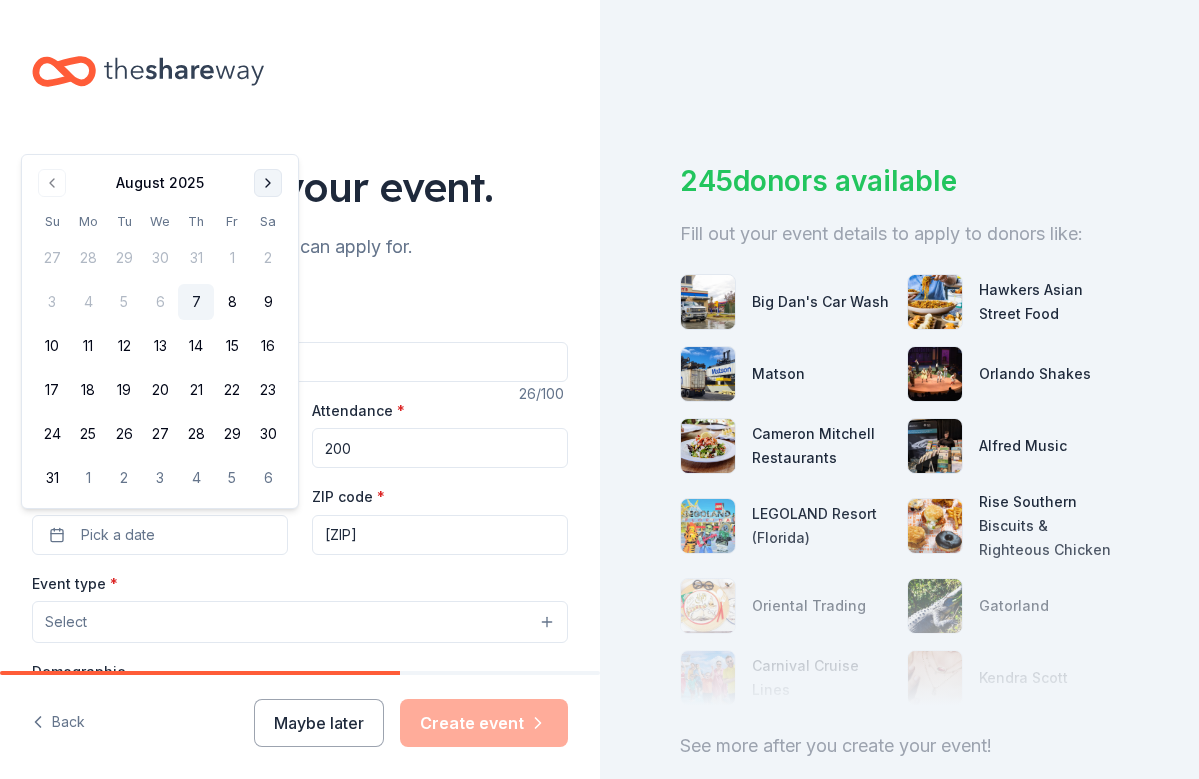 click at bounding box center (268, 183) 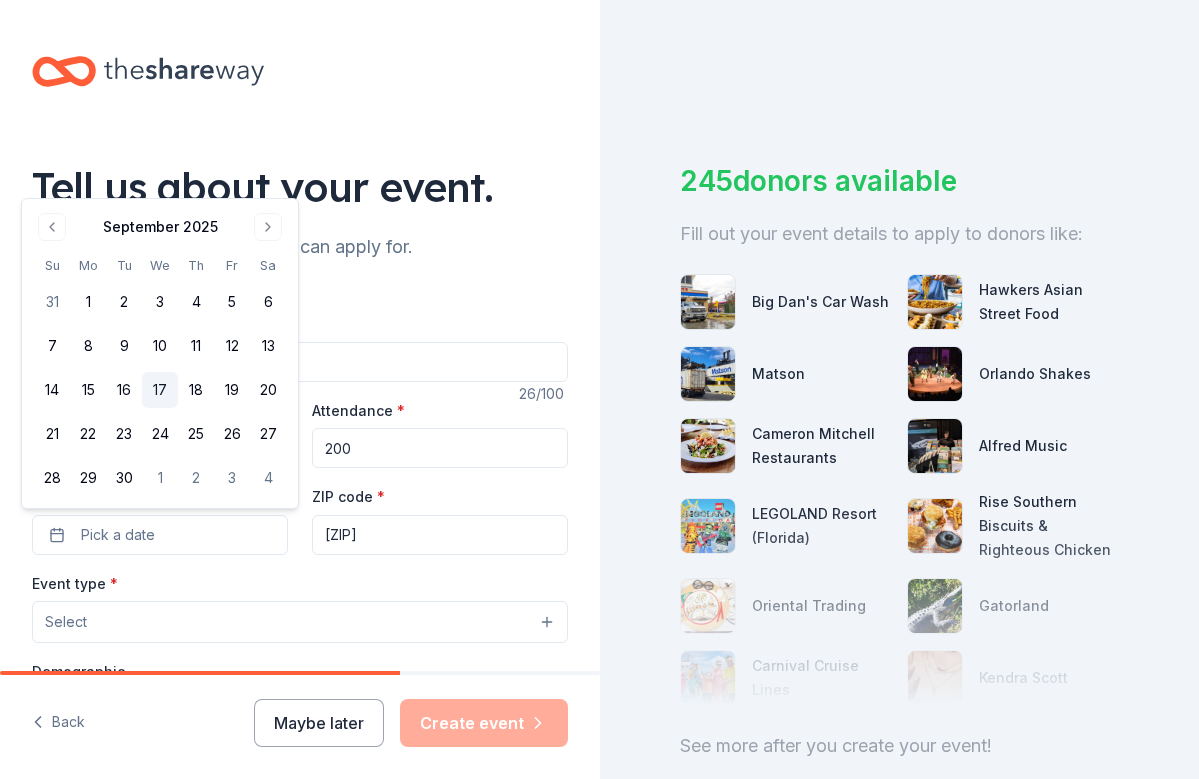 click on "17" at bounding box center (160, 390) 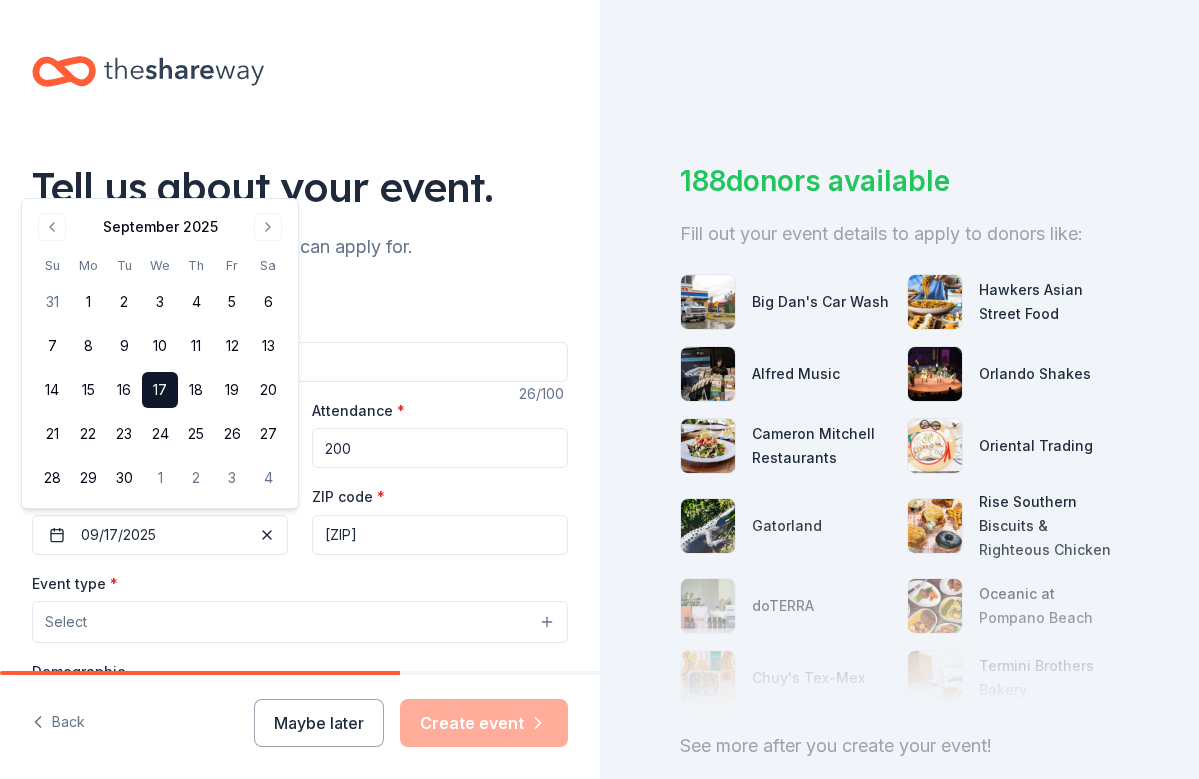 click on "[ZIP]" at bounding box center [440, 535] 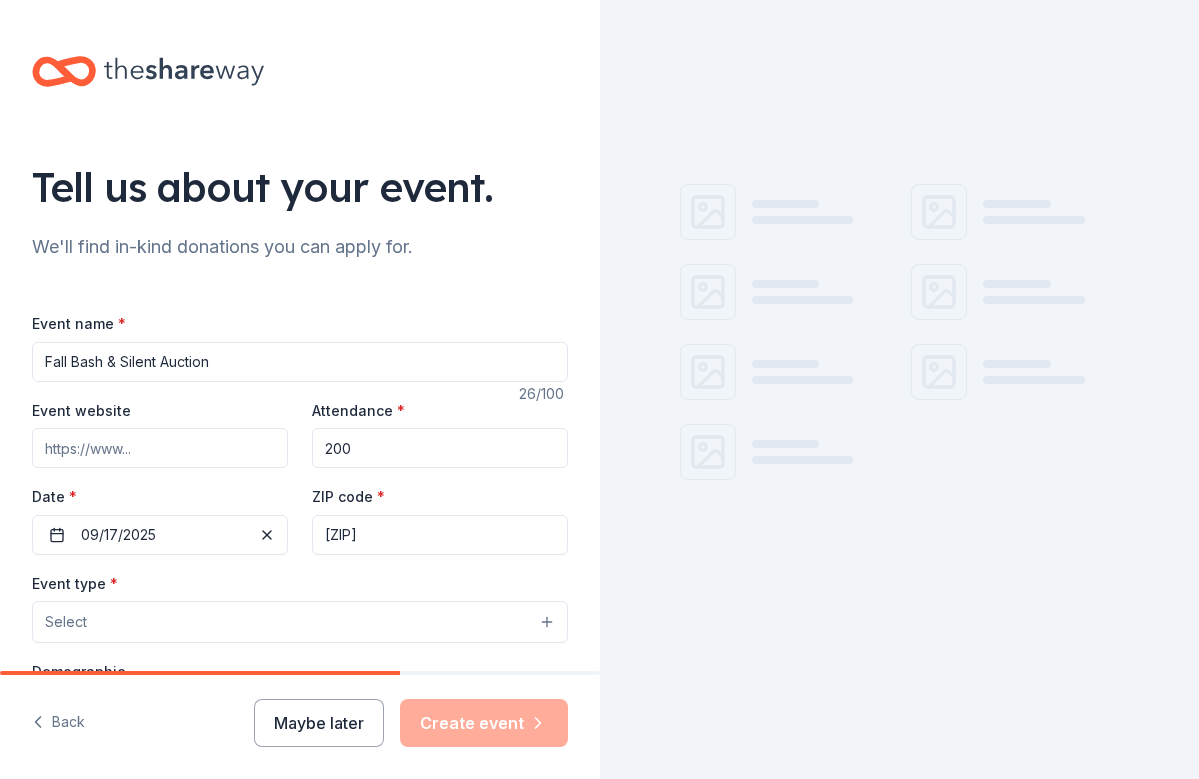 type on "[ZIP]" 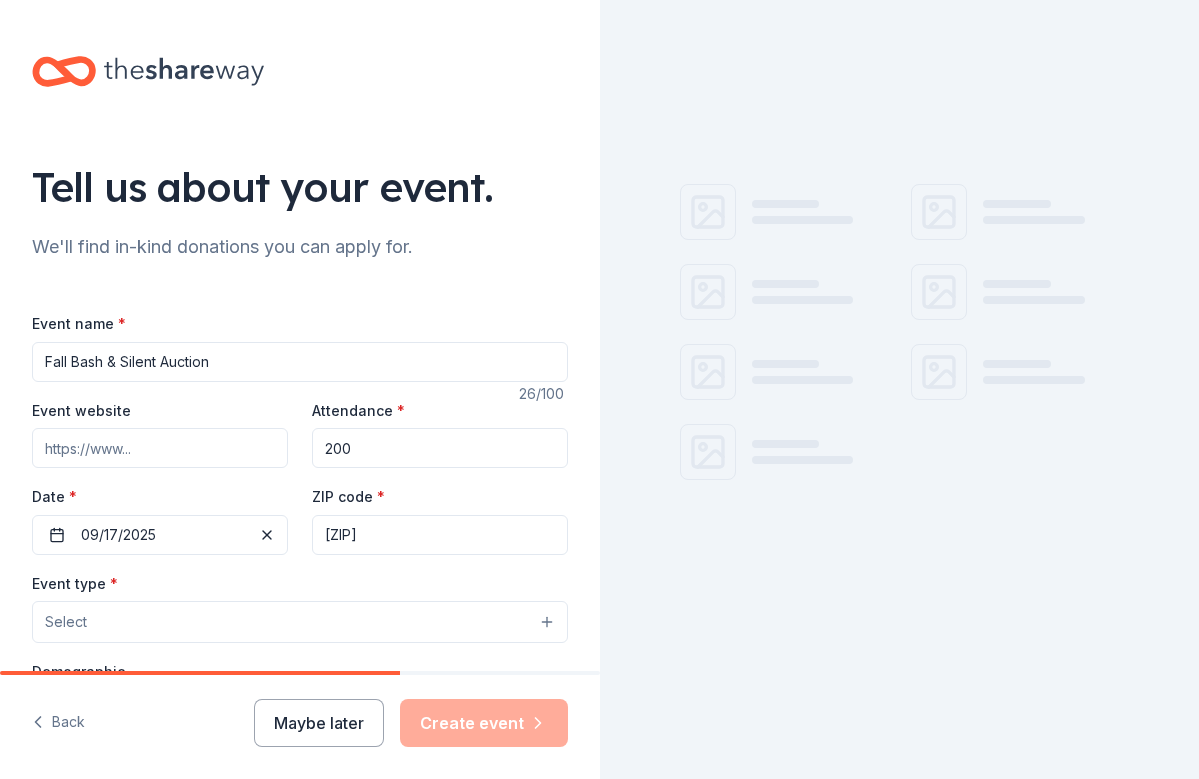 click on "Select" at bounding box center (300, 622) 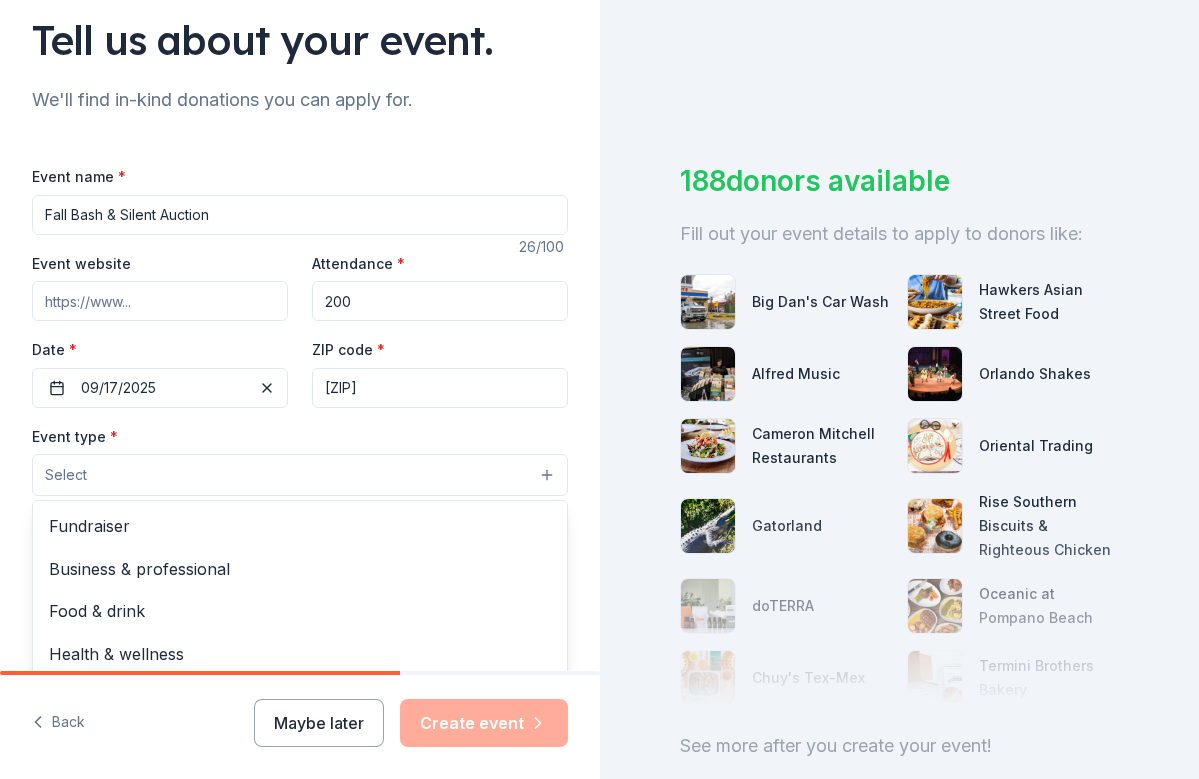 scroll, scrollTop: 247, scrollLeft: 0, axis: vertical 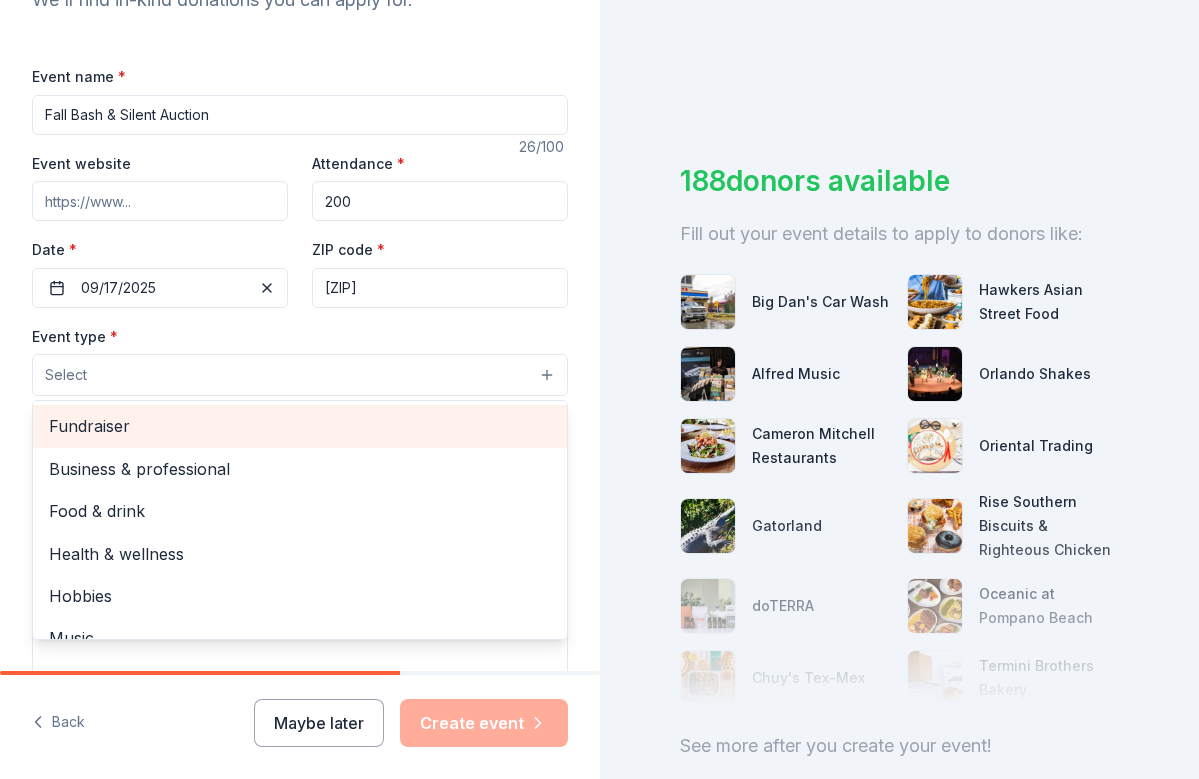 click on "Fundraiser" at bounding box center [300, 426] 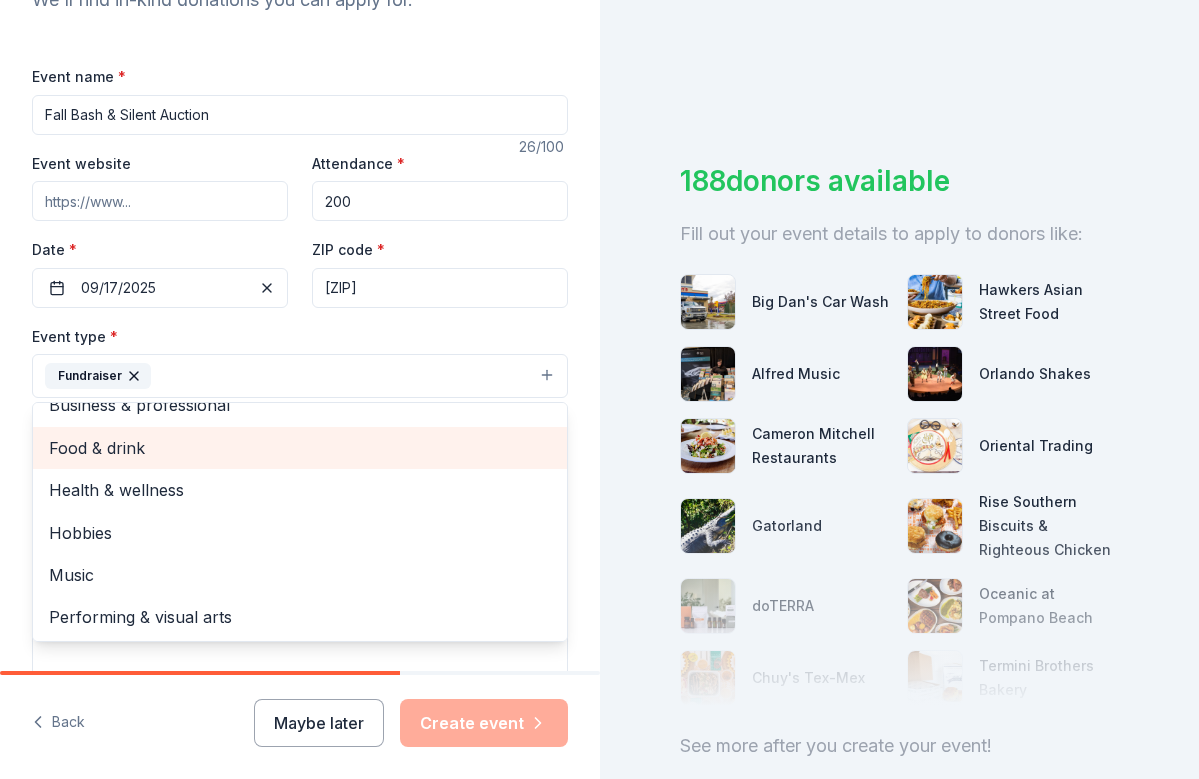 scroll, scrollTop: 22, scrollLeft: 0, axis: vertical 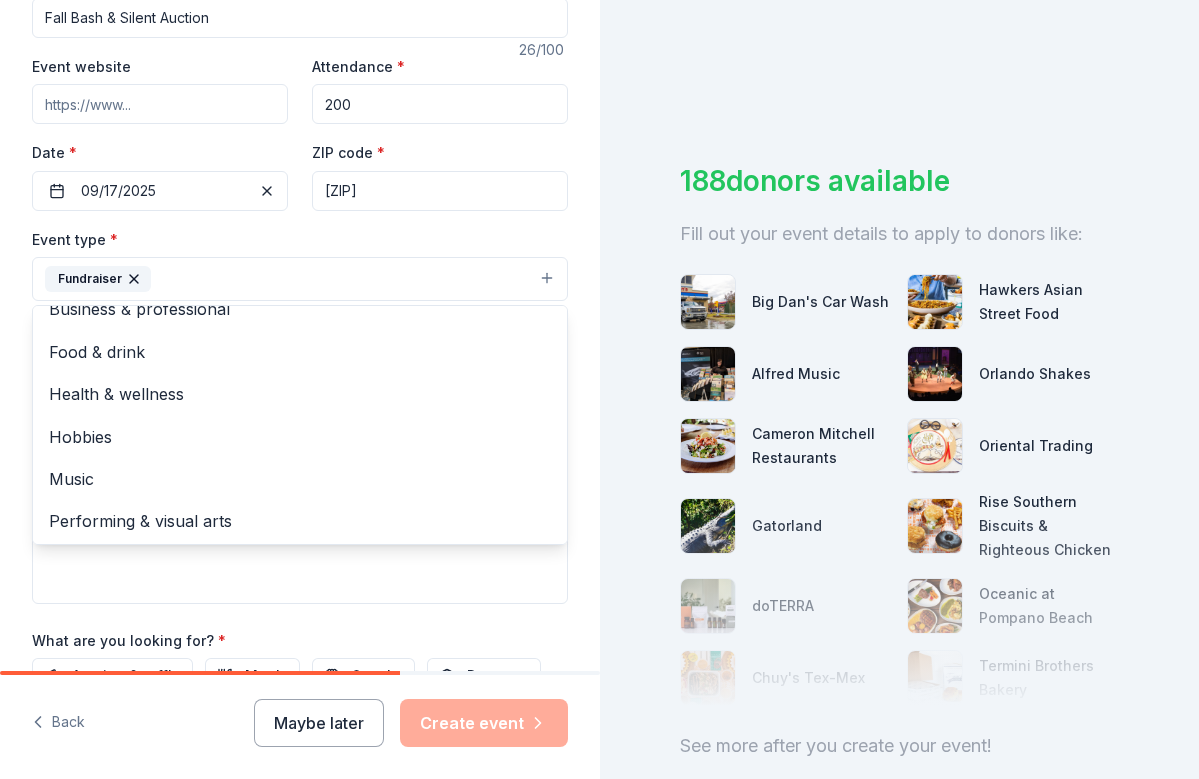 click on "Event name * Fall Bash & Silent Auction 26 /100 Event website Attendance * 200 Date * 09/17/2025 ZIP code * [ZIP] Event type * Fundraiser Business & professional Food & drink Health & wellness Hobbies Music Performing & visual arts Demographic Select We use this information to help brands find events with their target demographic to sponsor their products. Loading... Description What are you looking for? * Auction & raffle Meals Snacks Desserts Alcohol Beverages Send me reminders Email me reminders of donor application deadlines Recurring event" at bounding box center [300, 299] 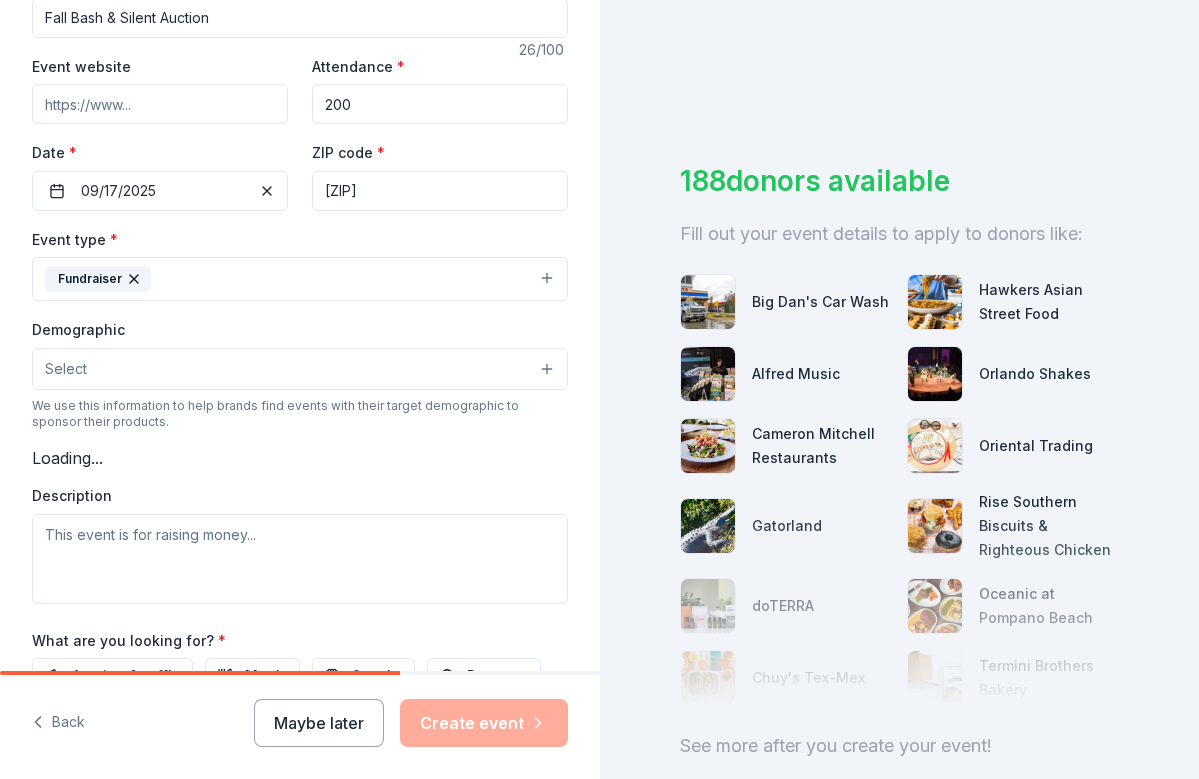 click on "Select" at bounding box center (300, 369) 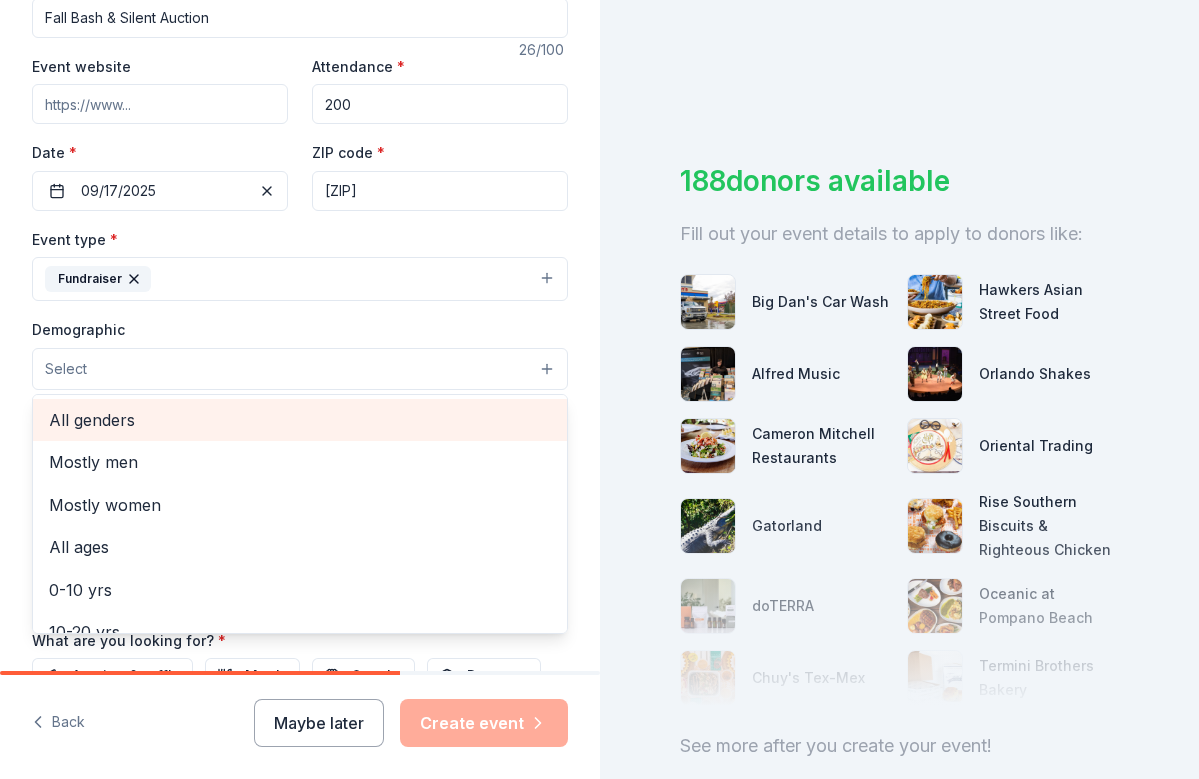 click on "All genders" at bounding box center (300, 420) 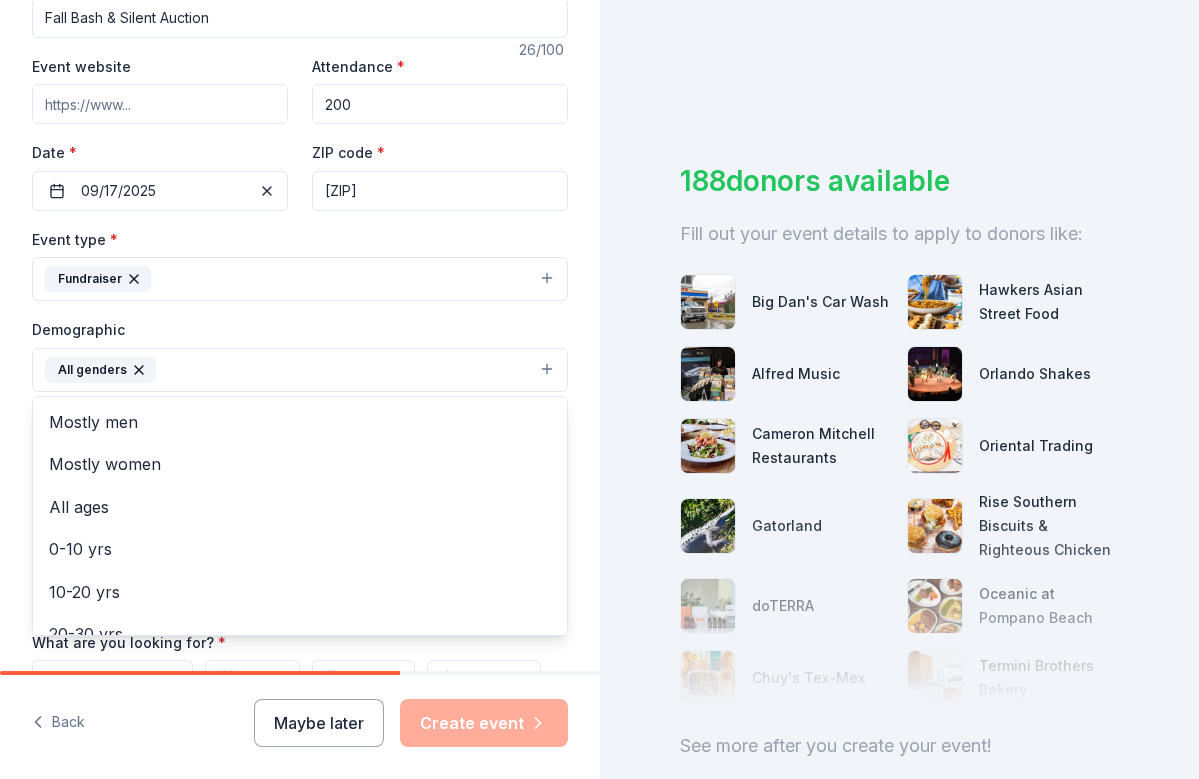 click on "Event name * Fall Bash & Silent Auction 26 /100 Event website Attendance * 200 Date * 09/17/2025 ZIP code * [ZIP] Event type * Fundraiser Demographic All genders Mostly men Mostly women All ages 0-10 yrs 10-20 yrs 20-30 yrs 30-40 yrs 40-50 yrs 50-60 yrs 60-70 yrs 70-80 yrs 80+ yrs We use this information to help brands find events with their target demographic to sponsor their products. Loading... Description What are you looking for? * Auction & raffle Meals Snacks Desserts Alcohol Beverages Send me reminders Email me reminders of donor application deadlines Recurring event" at bounding box center (300, 300) 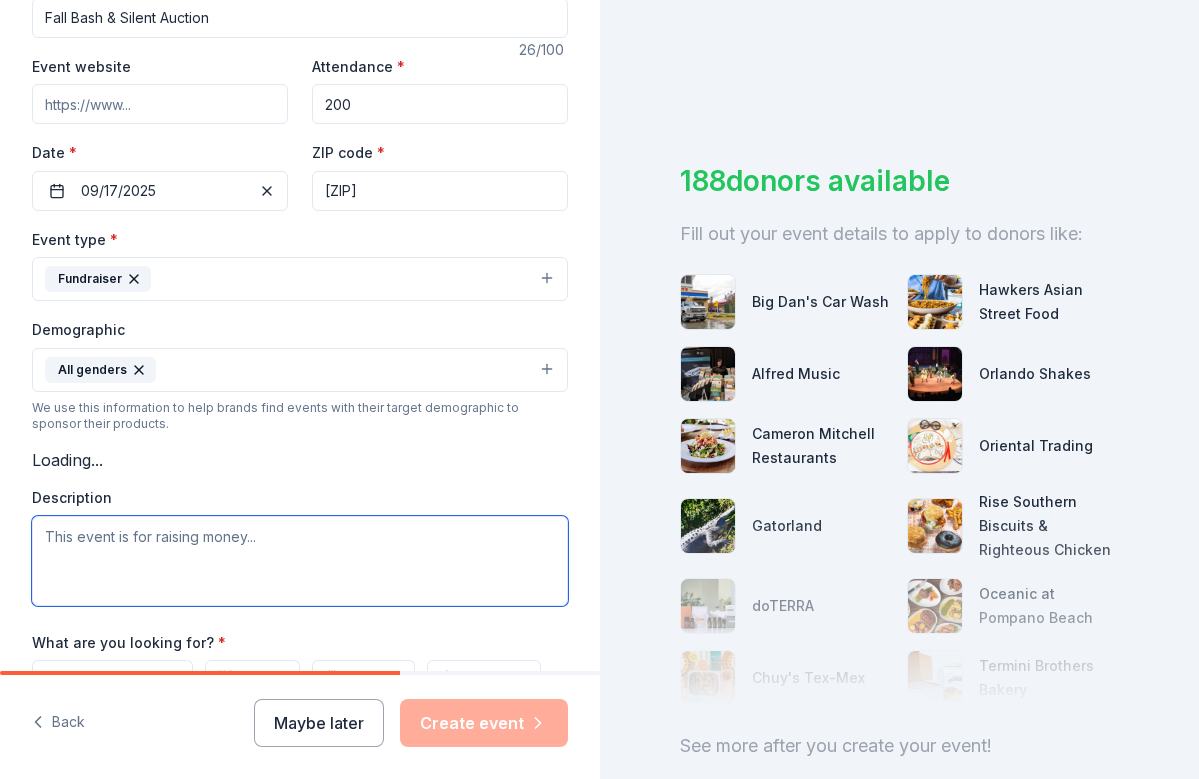 click at bounding box center [300, 561] 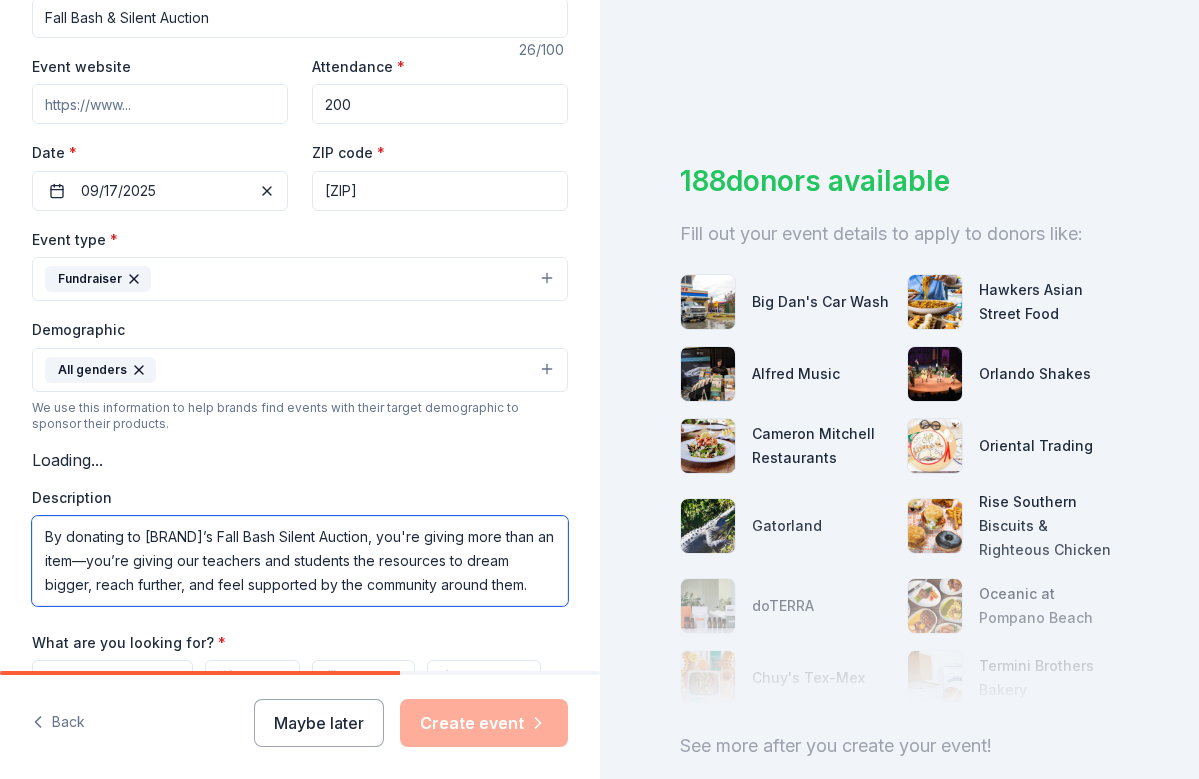 scroll, scrollTop: 144, scrollLeft: 0, axis: vertical 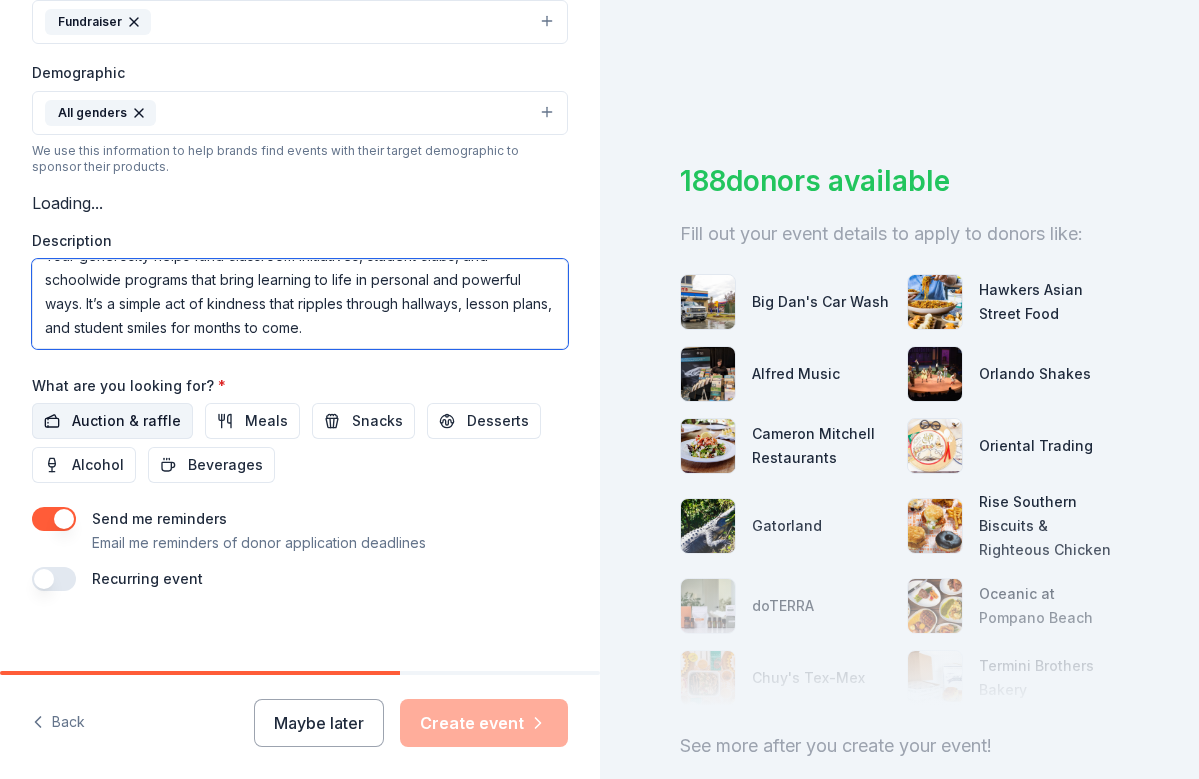 type on "By donating to [BRAND]’s Fall Bash Silent Auction, you're giving more than an item—you’re giving our teachers and students the resources to dream bigger, reach further, and feel supported by the community around them.
Your generosity helps fund classroom initiatives, student clubs, and schoolwide programs that bring learning to life in personal and powerful ways. It’s a simple act of kindness that ripples through hallways, lesson plans, and student smiles for months to come." 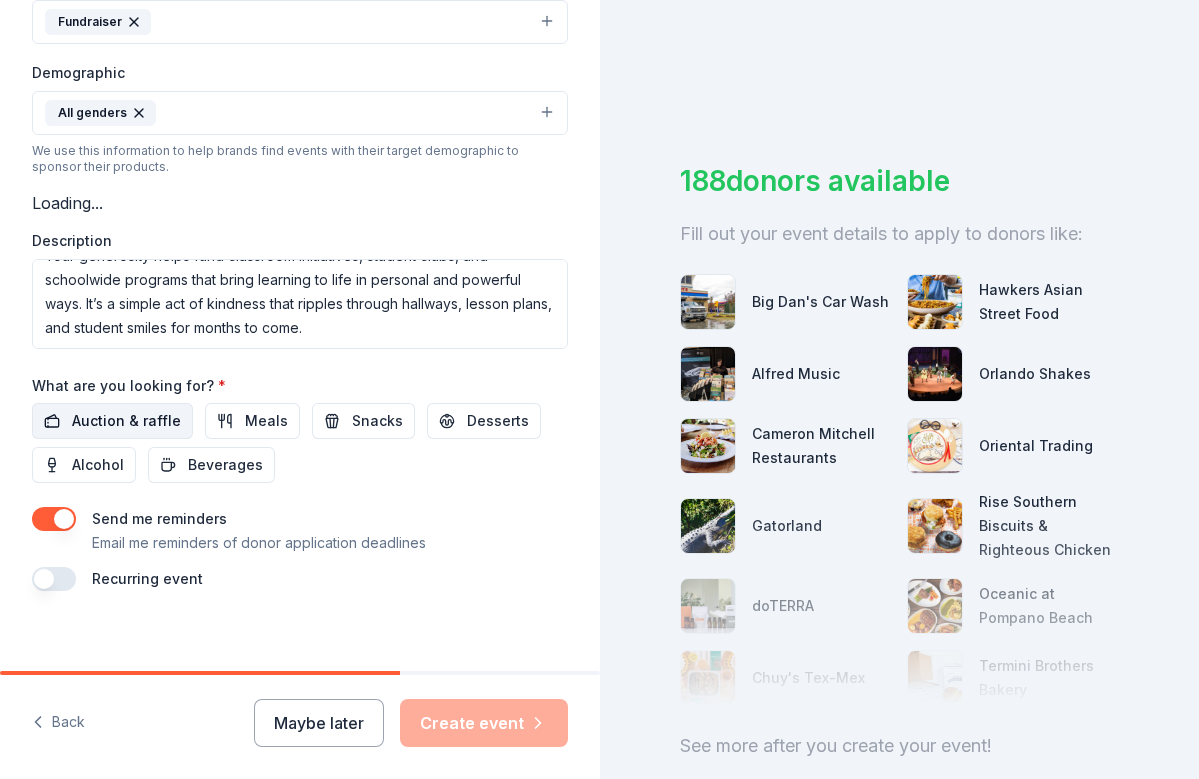 click on "Auction & raffle" at bounding box center [126, 421] 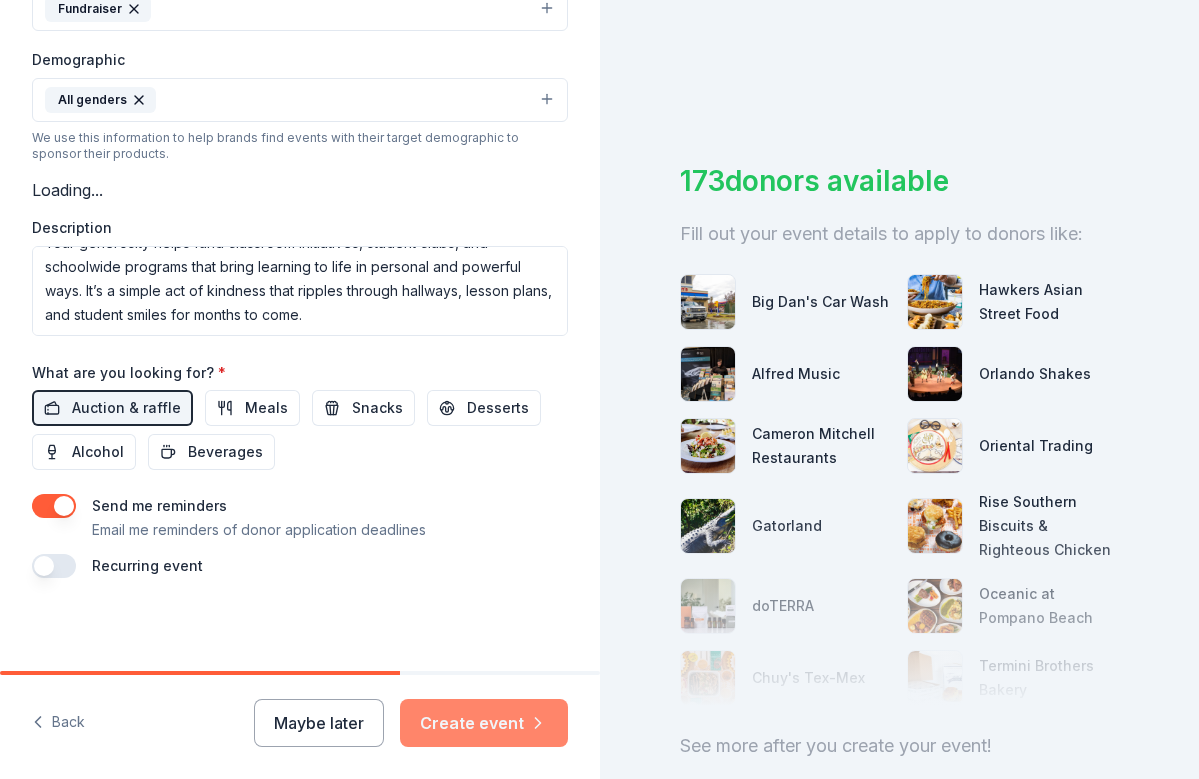 scroll, scrollTop: 613, scrollLeft: 0, axis: vertical 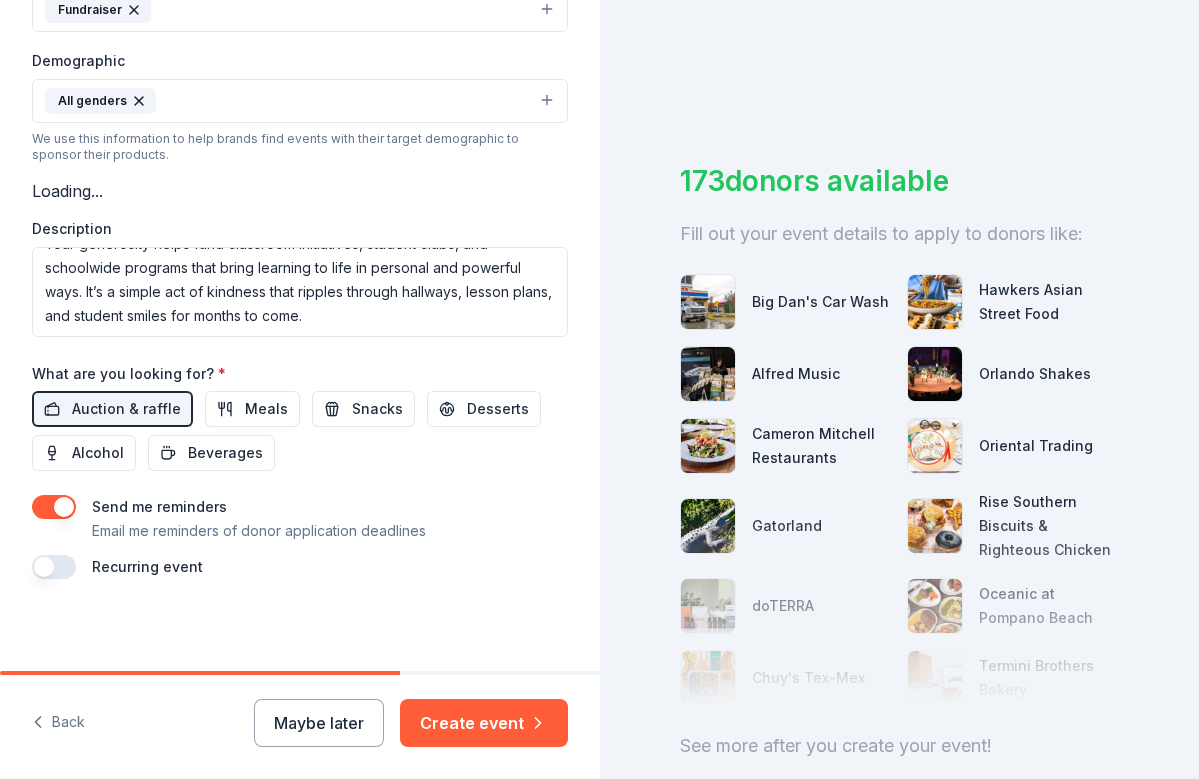 click on "Create event" at bounding box center (484, 723) 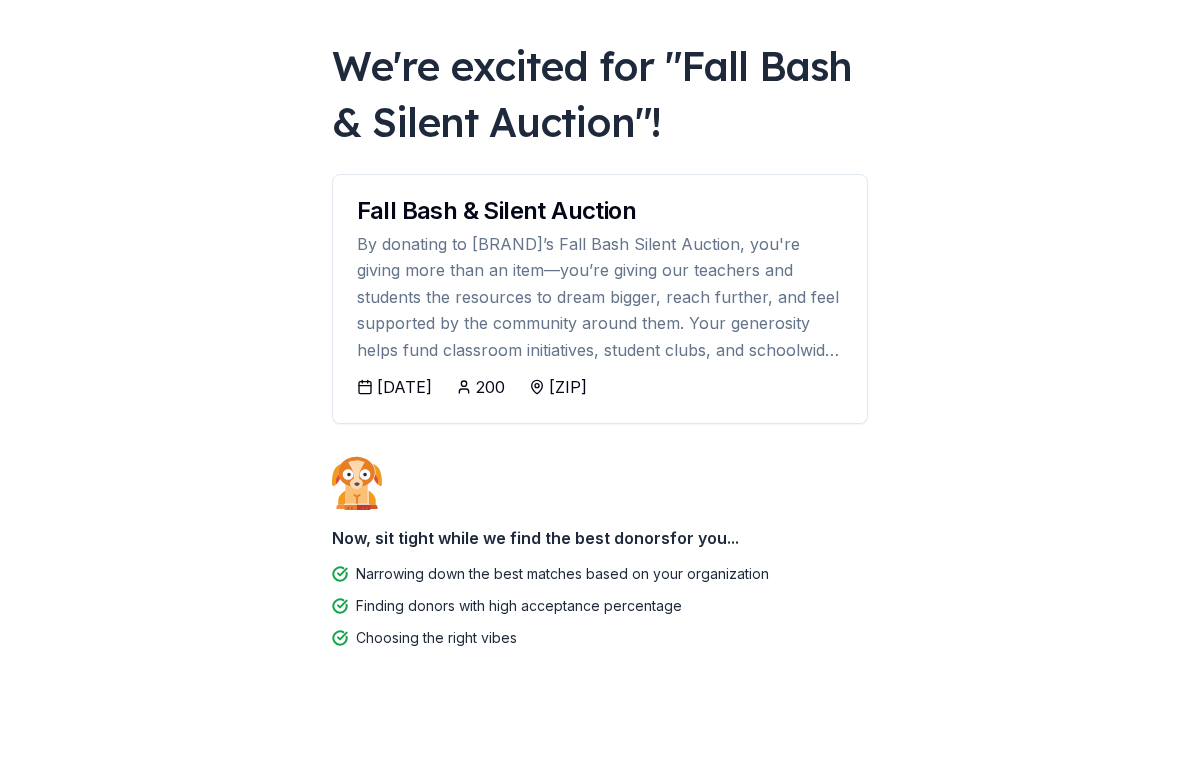scroll, scrollTop: 87, scrollLeft: 0, axis: vertical 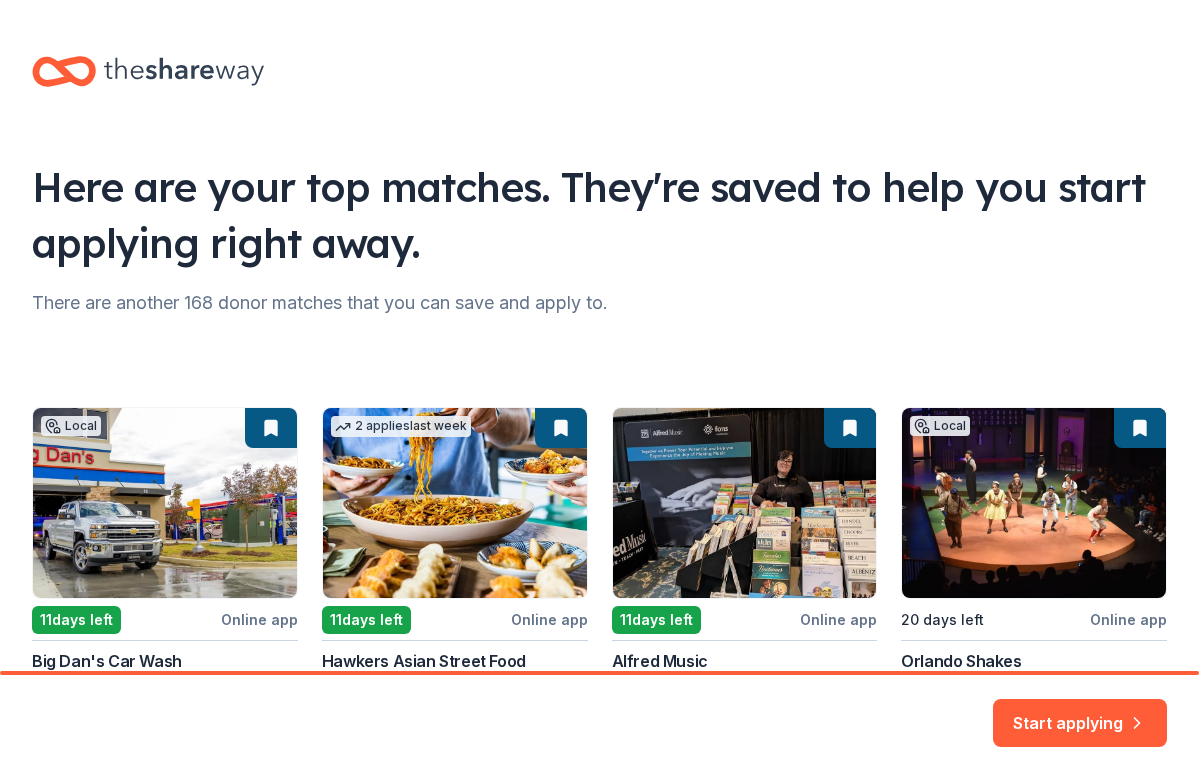 click 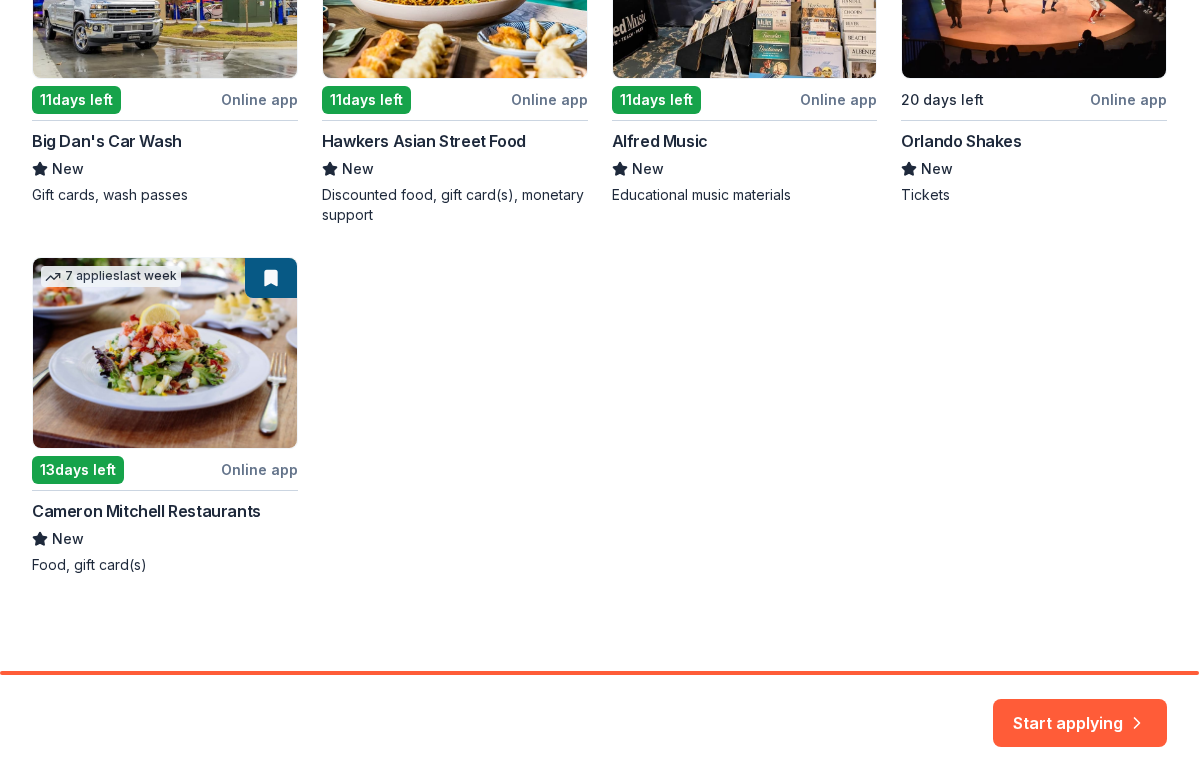 scroll, scrollTop: 520, scrollLeft: 0, axis: vertical 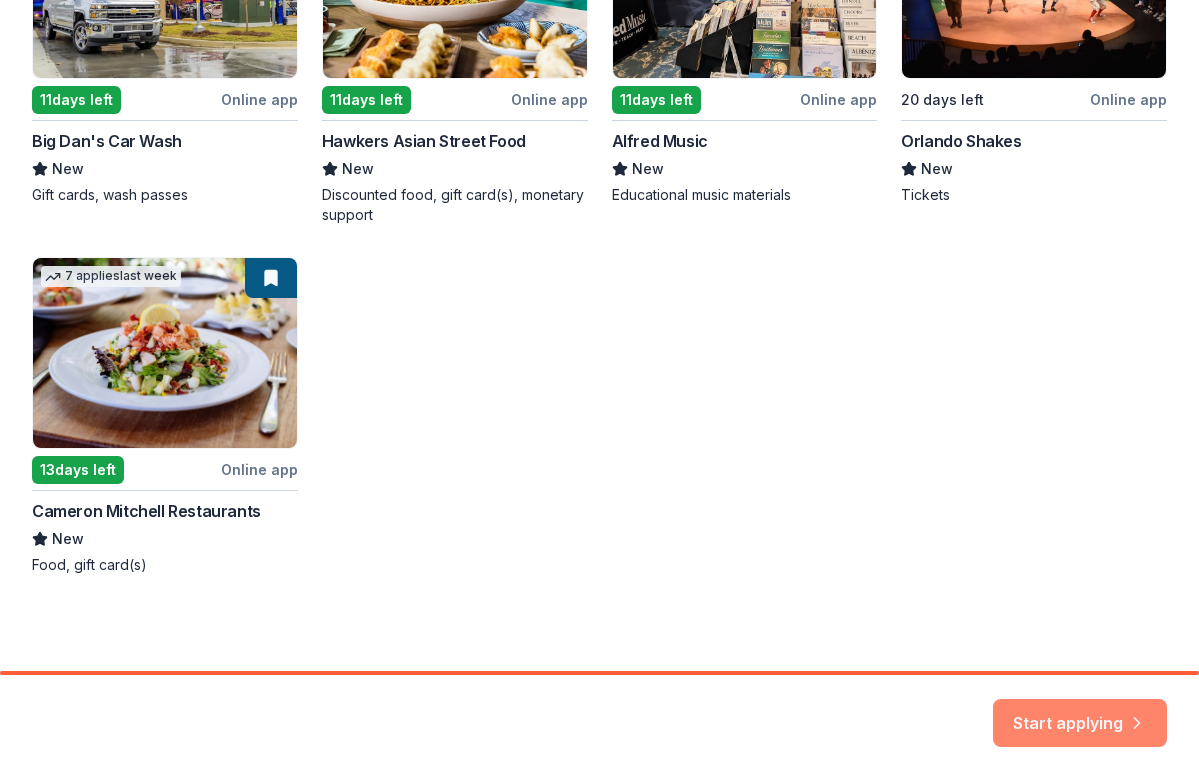 click on "Start applying" at bounding box center (1080, 711) 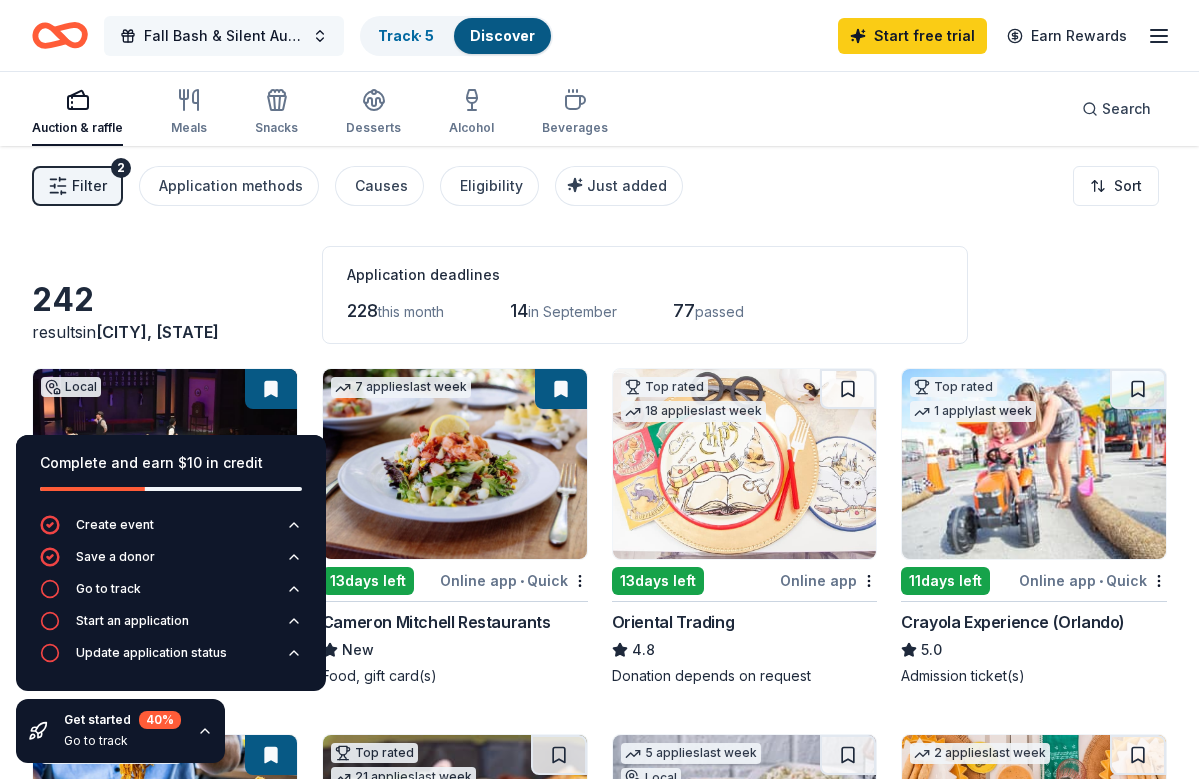 click on "Fall Bash & Silent Auction" at bounding box center [224, 36] 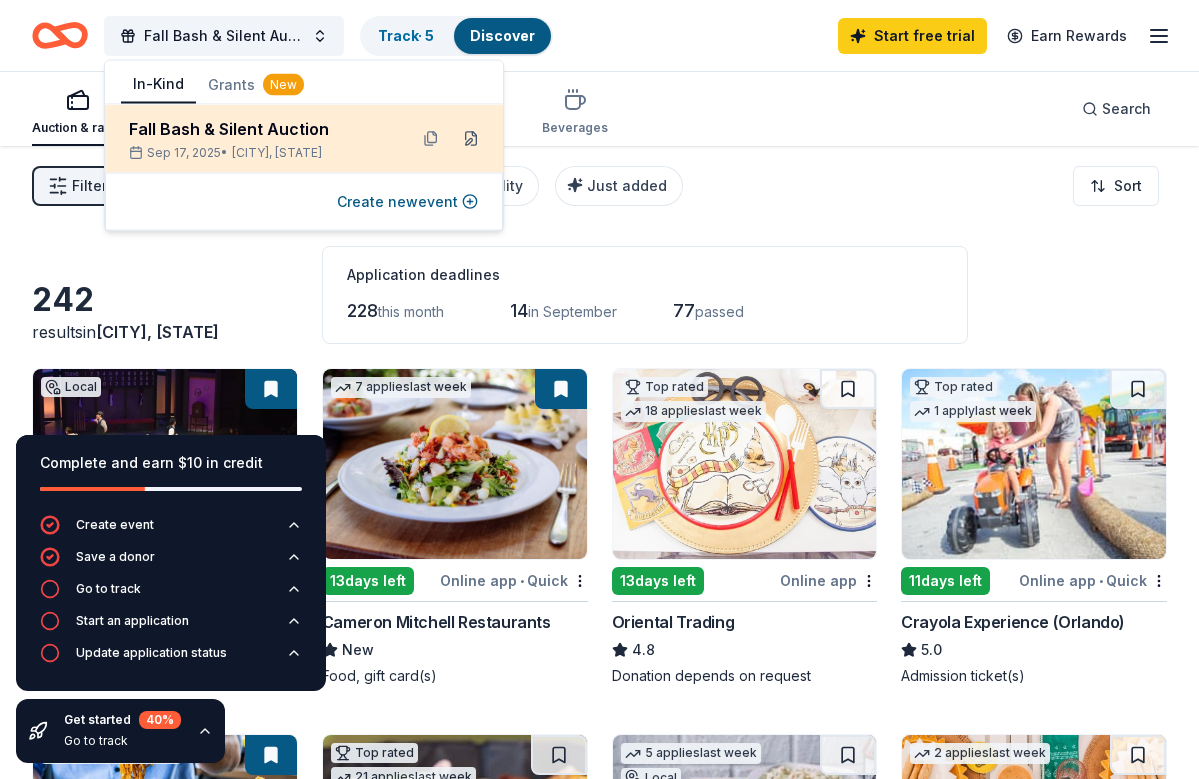 click at bounding box center [471, 139] 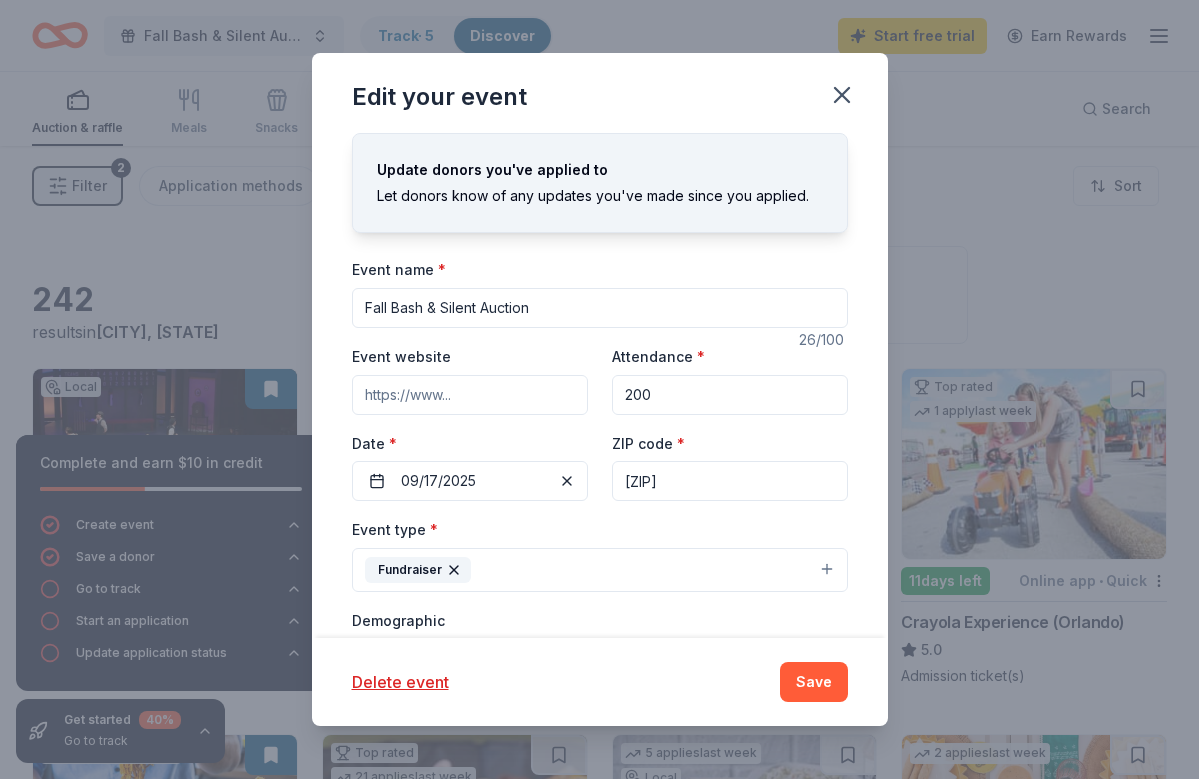 click on "[ZIP]" at bounding box center (730, 481) 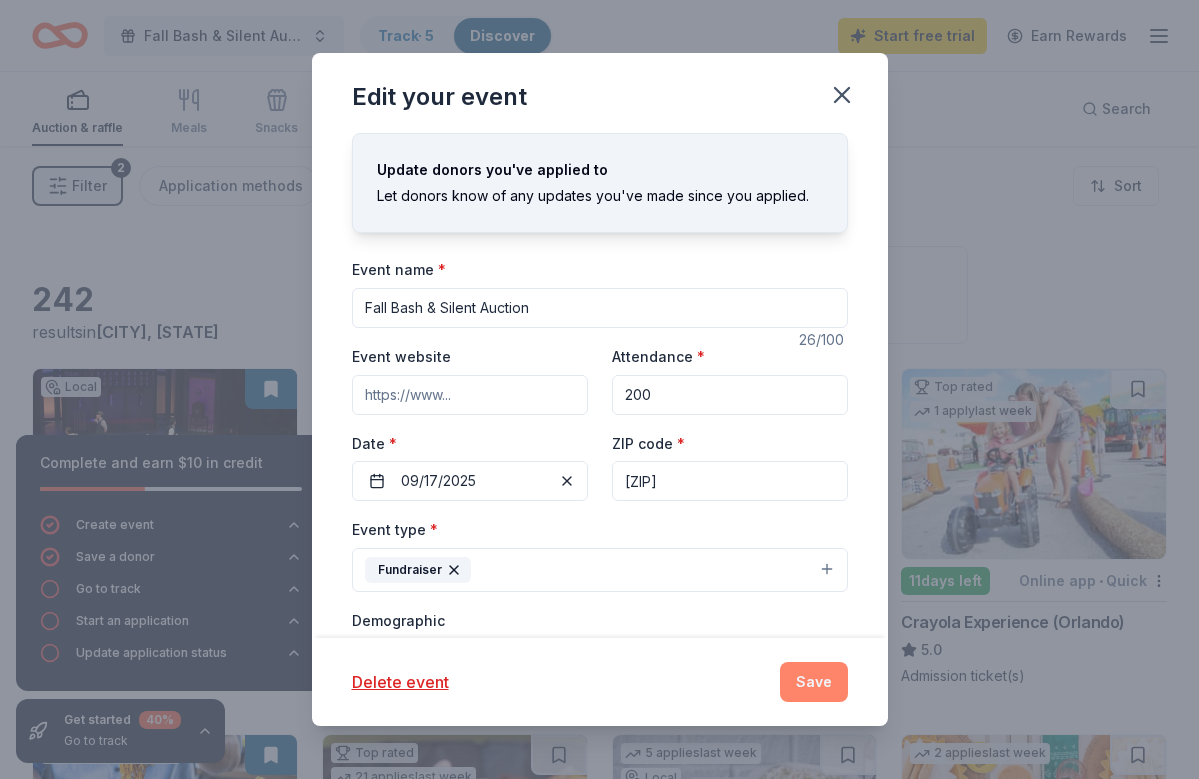 type on "[ZIP]" 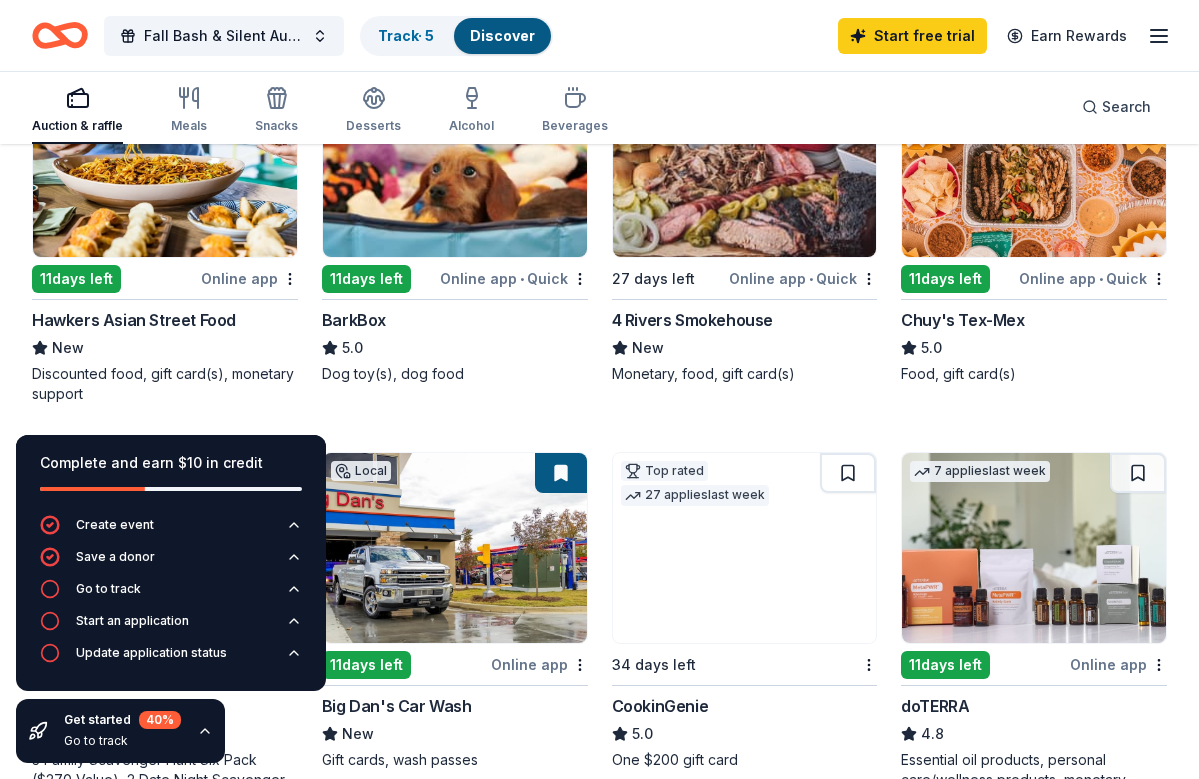 scroll, scrollTop: 677, scrollLeft: 0, axis: vertical 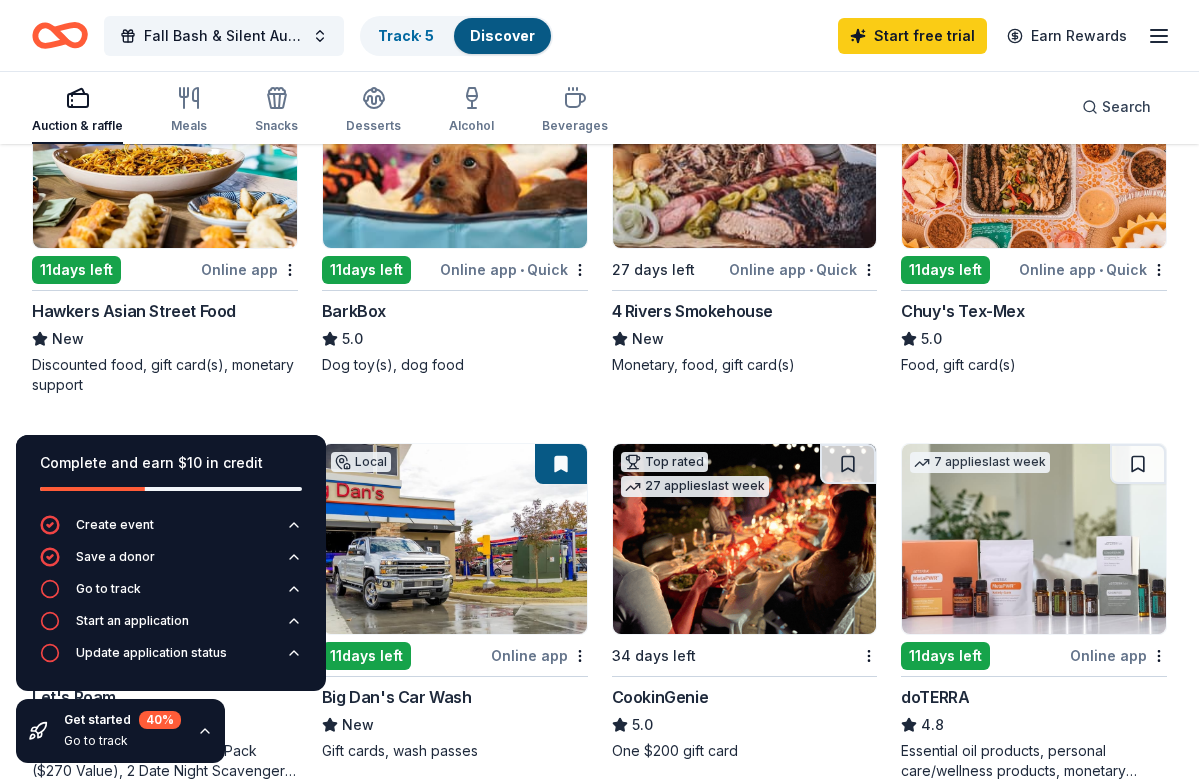 click at bounding box center [455, 153] 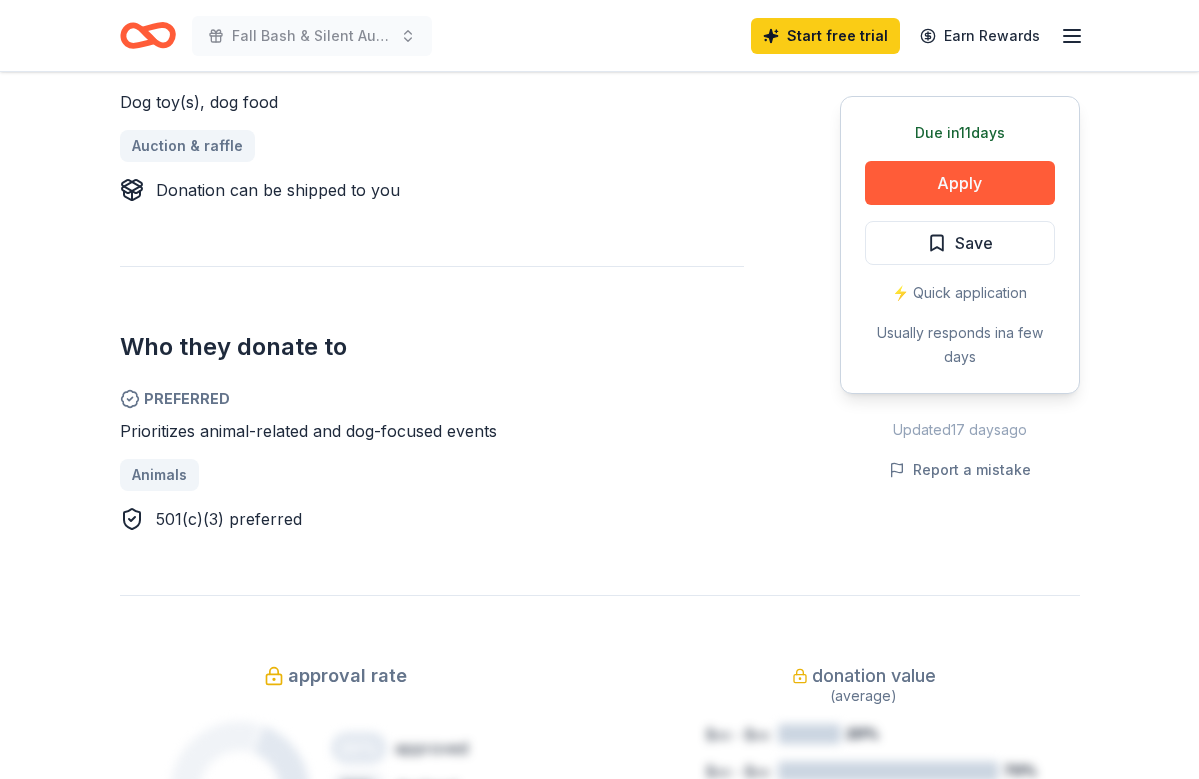 scroll, scrollTop: 675, scrollLeft: 0, axis: vertical 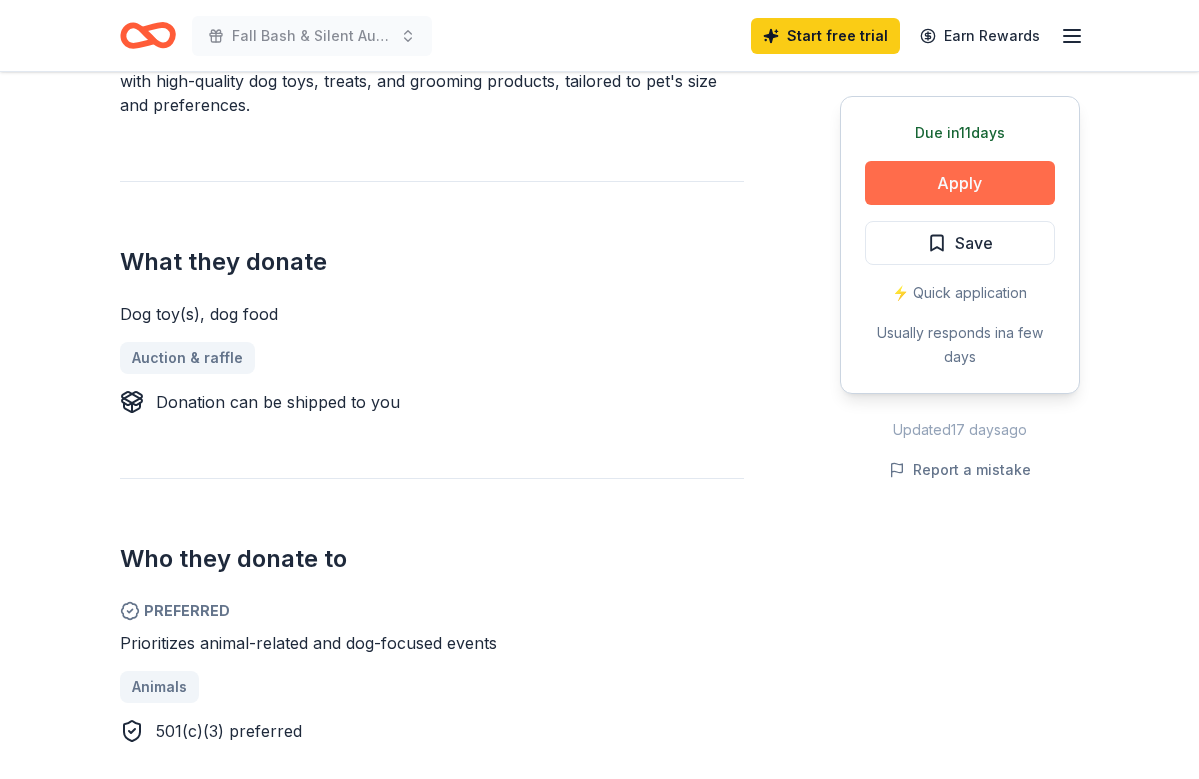 click on "Apply" at bounding box center (960, 183) 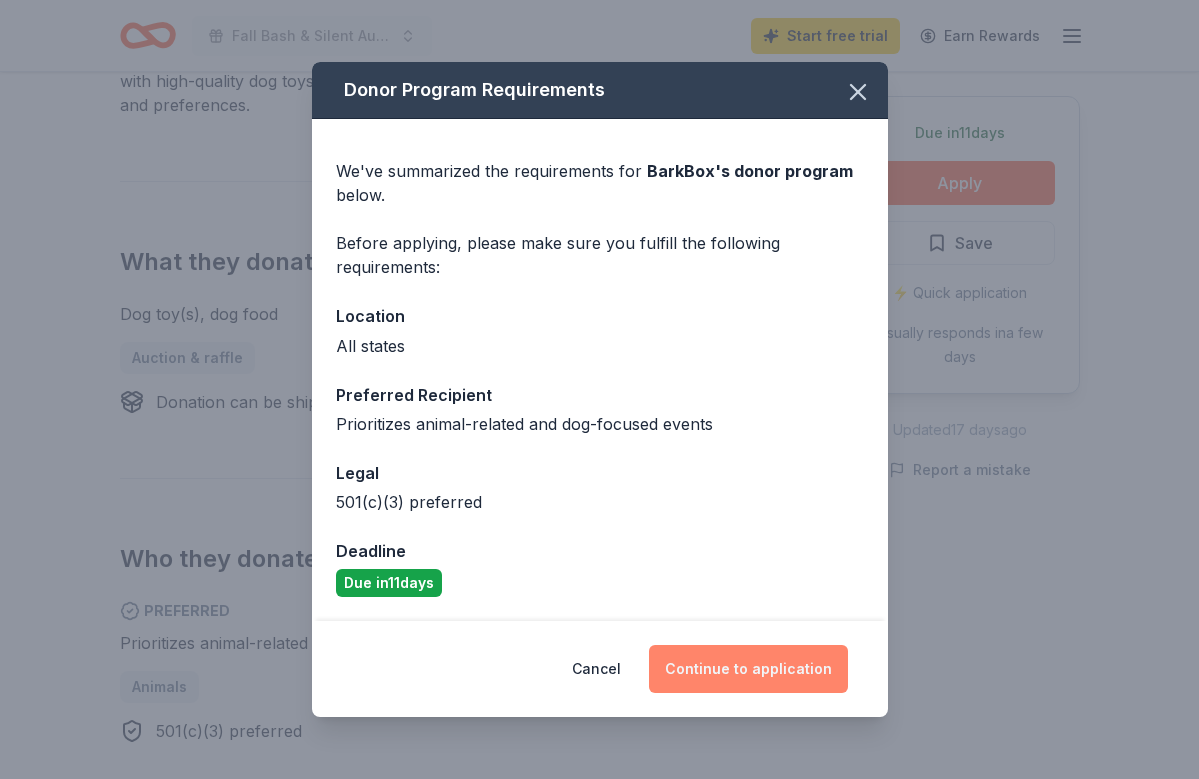 click on "Continue to application" at bounding box center (748, 669) 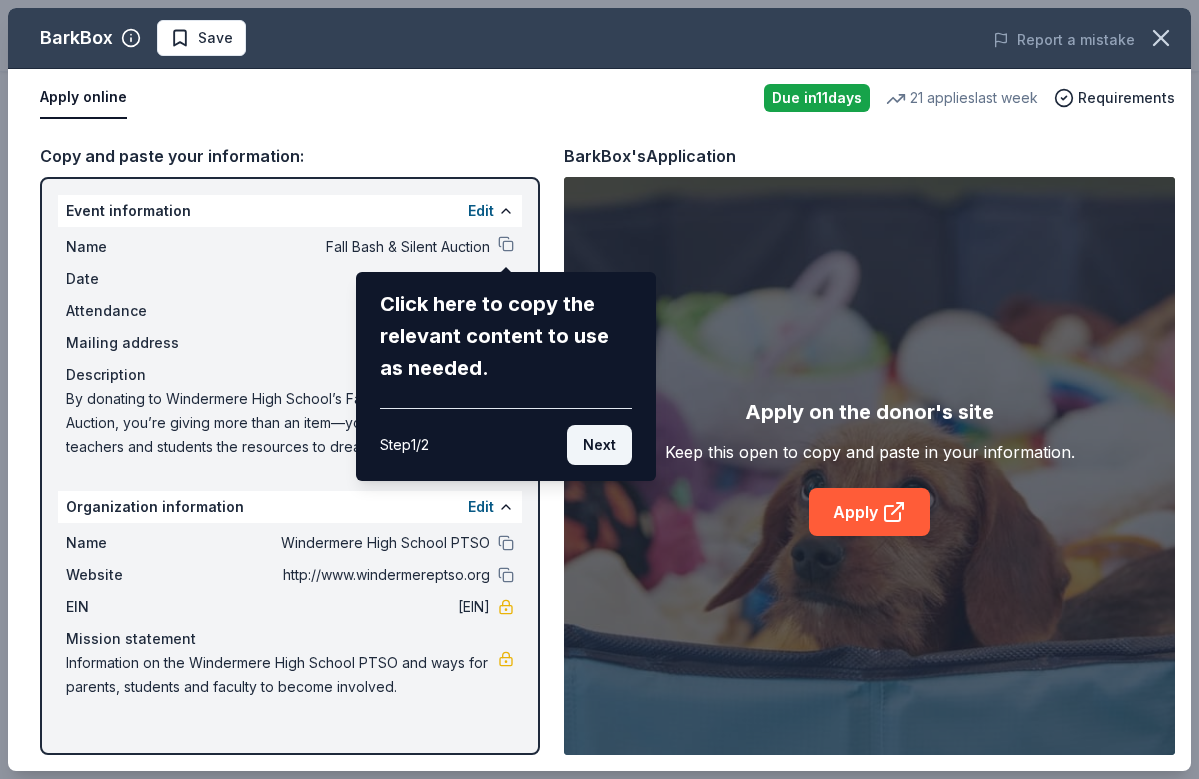 click on "Next" at bounding box center (599, 445) 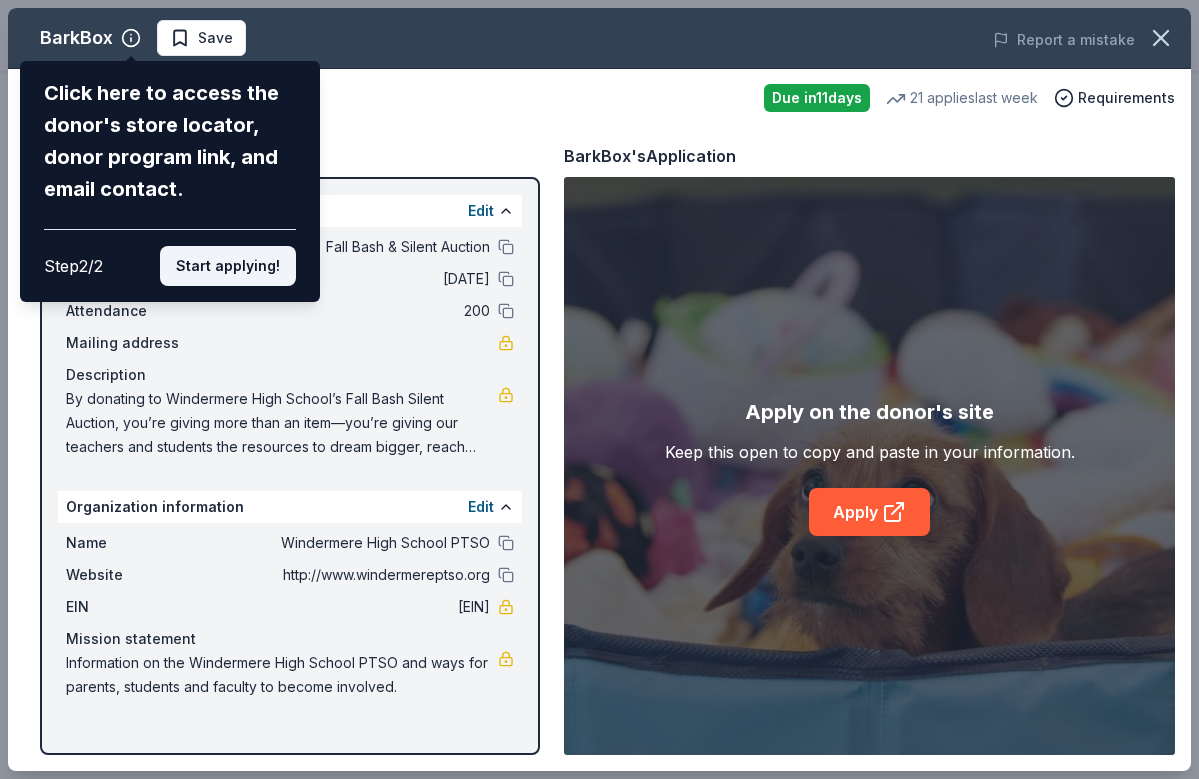 click on "Start applying!" at bounding box center (228, 266) 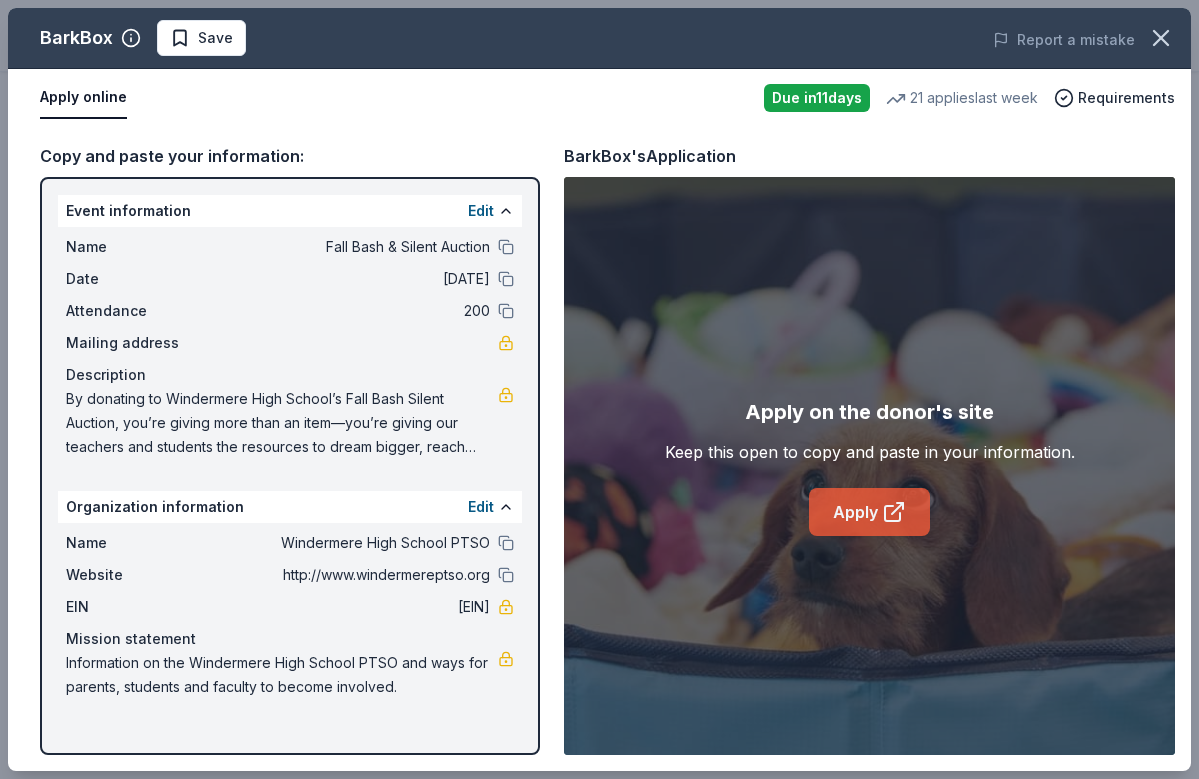 click on "Apply" at bounding box center [869, 512] 